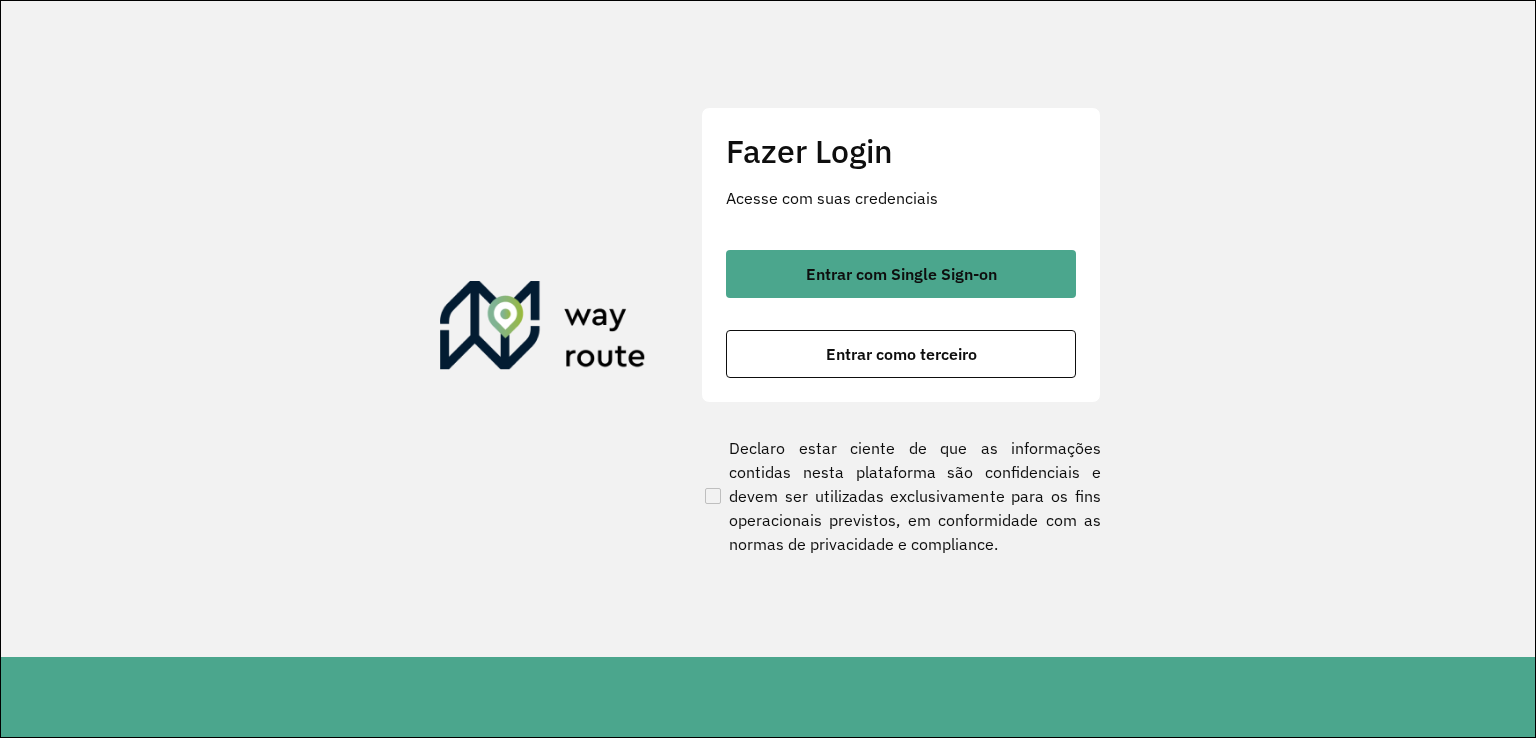 scroll, scrollTop: 0, scrollLeft: 0, axis: both 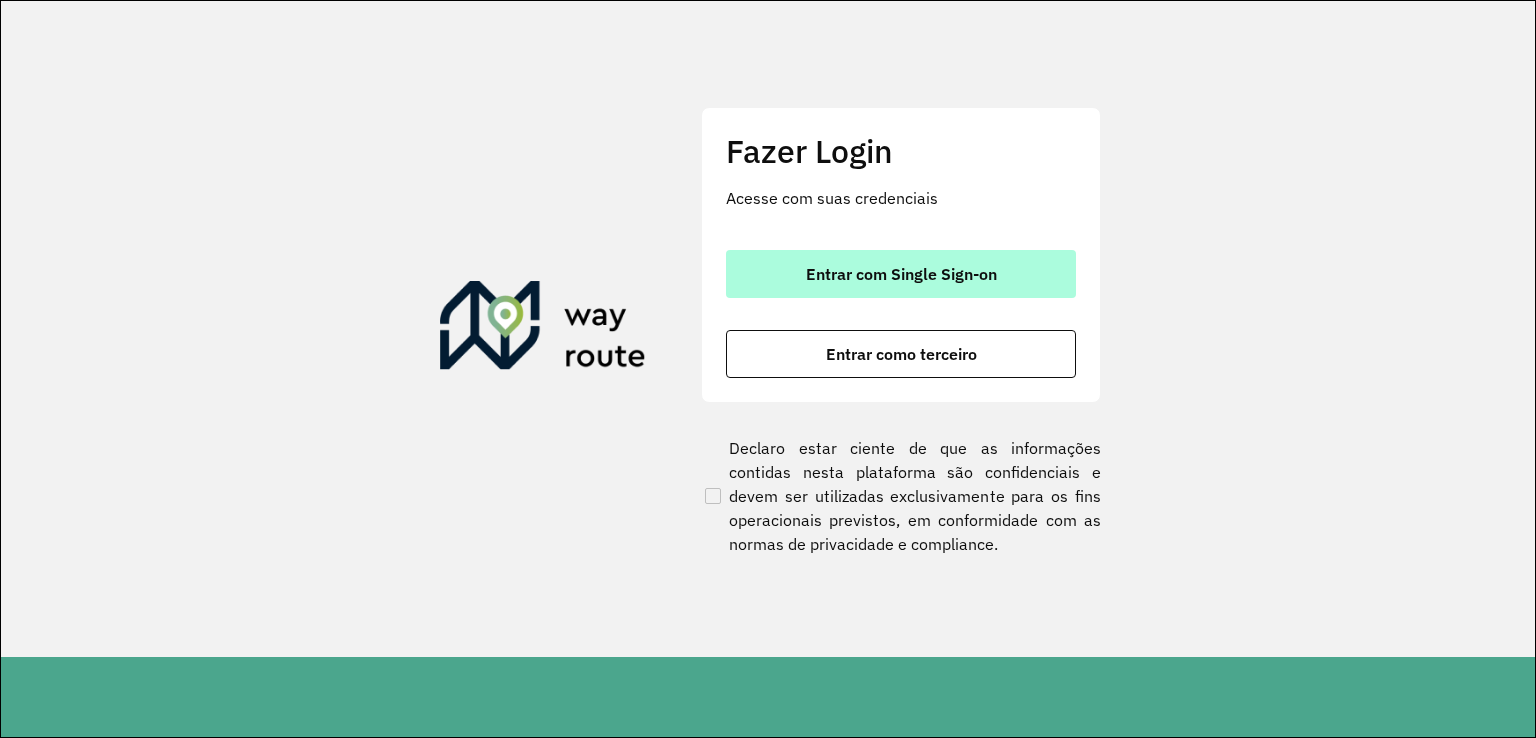 click on "Entrar com Single Sign-on" at bounding box center (901, 274) 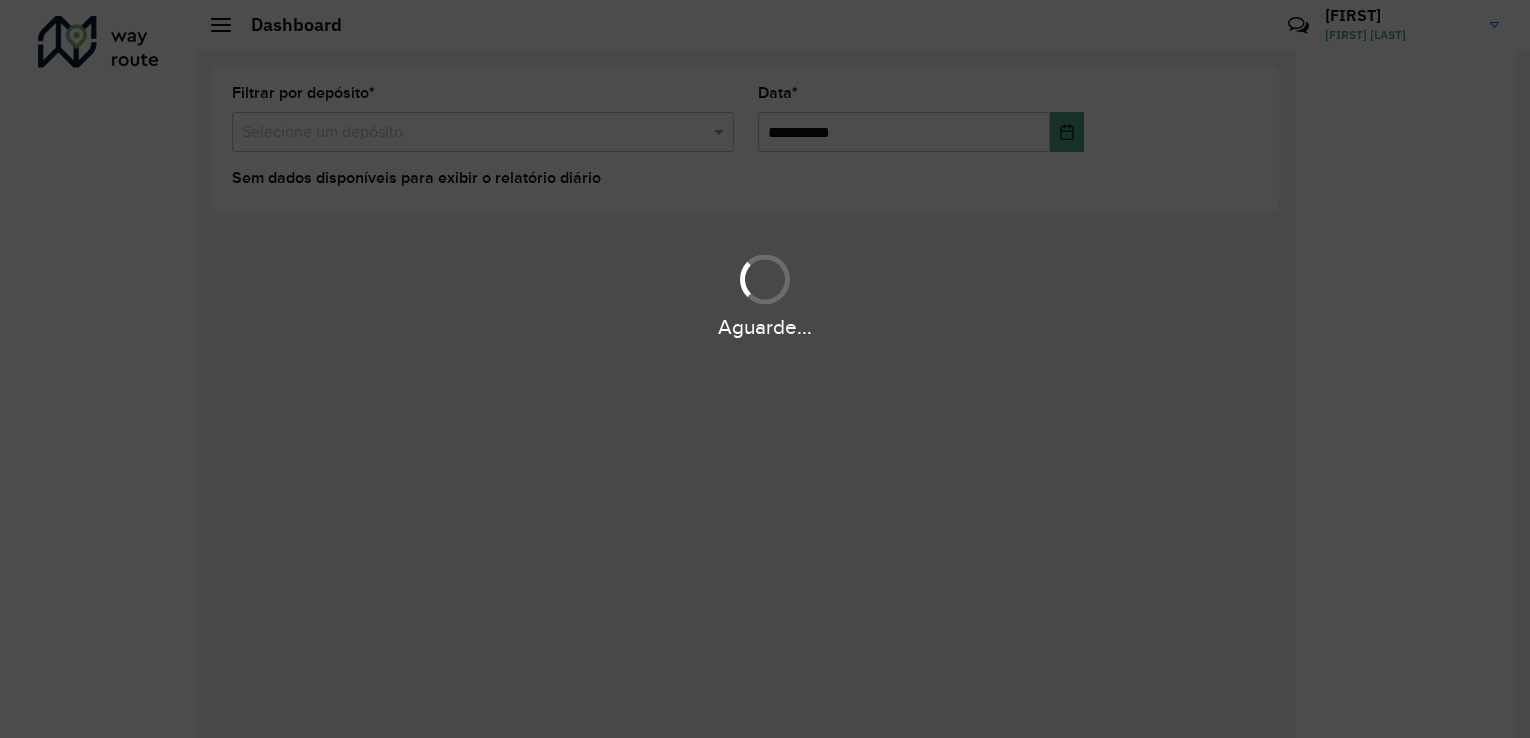 scroll, scrollTop: 0, scrollLeft: 0, axis: both 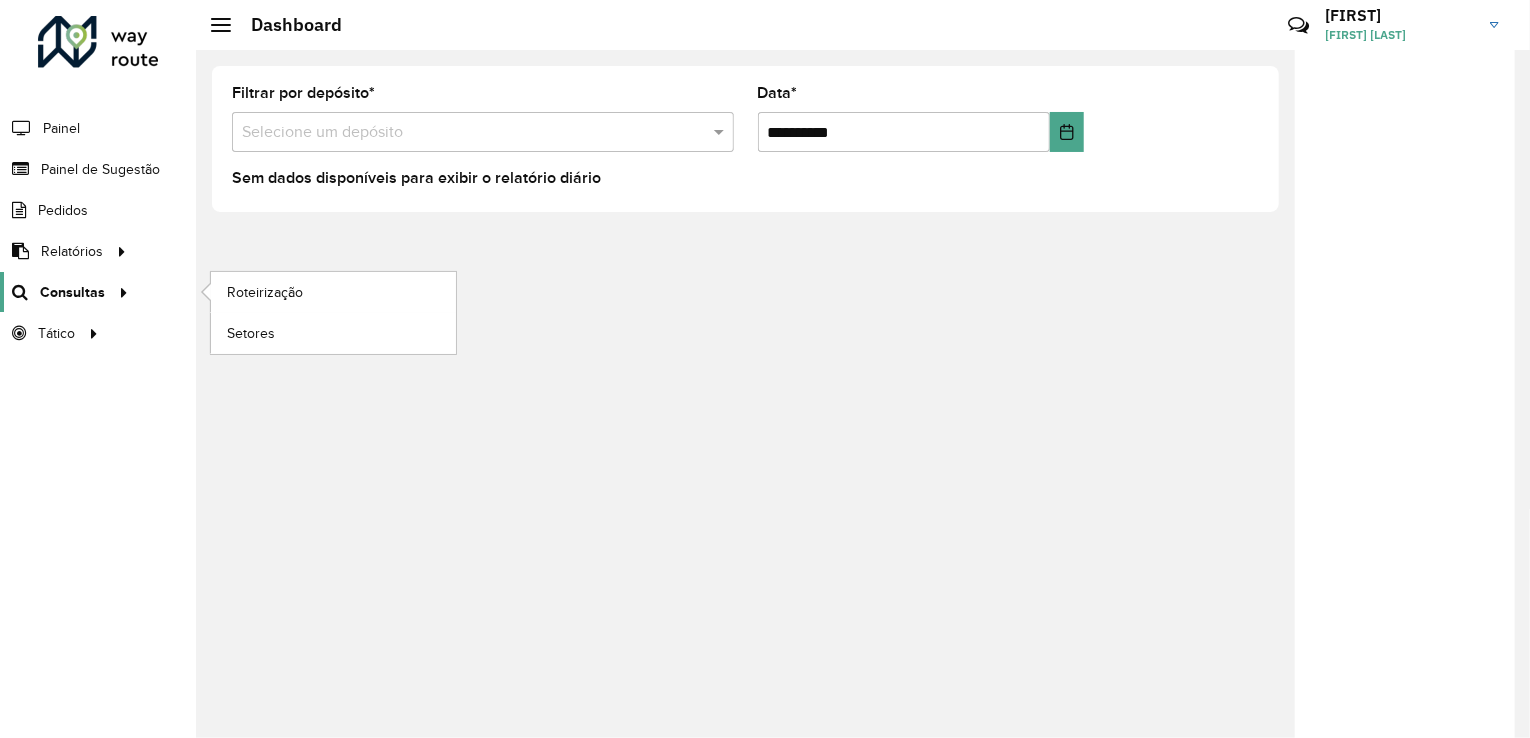 click on "Consultas" 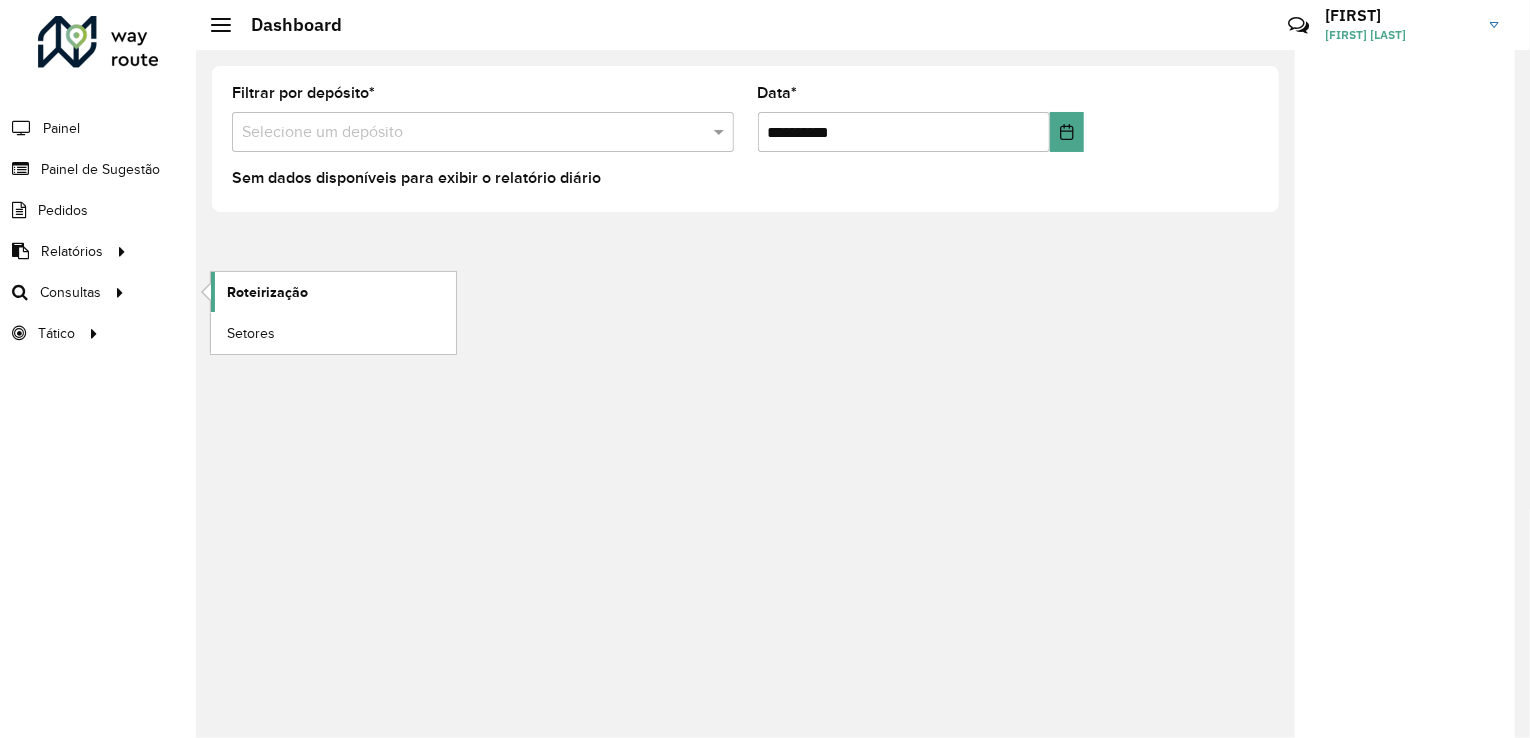 click on "Roteirização" 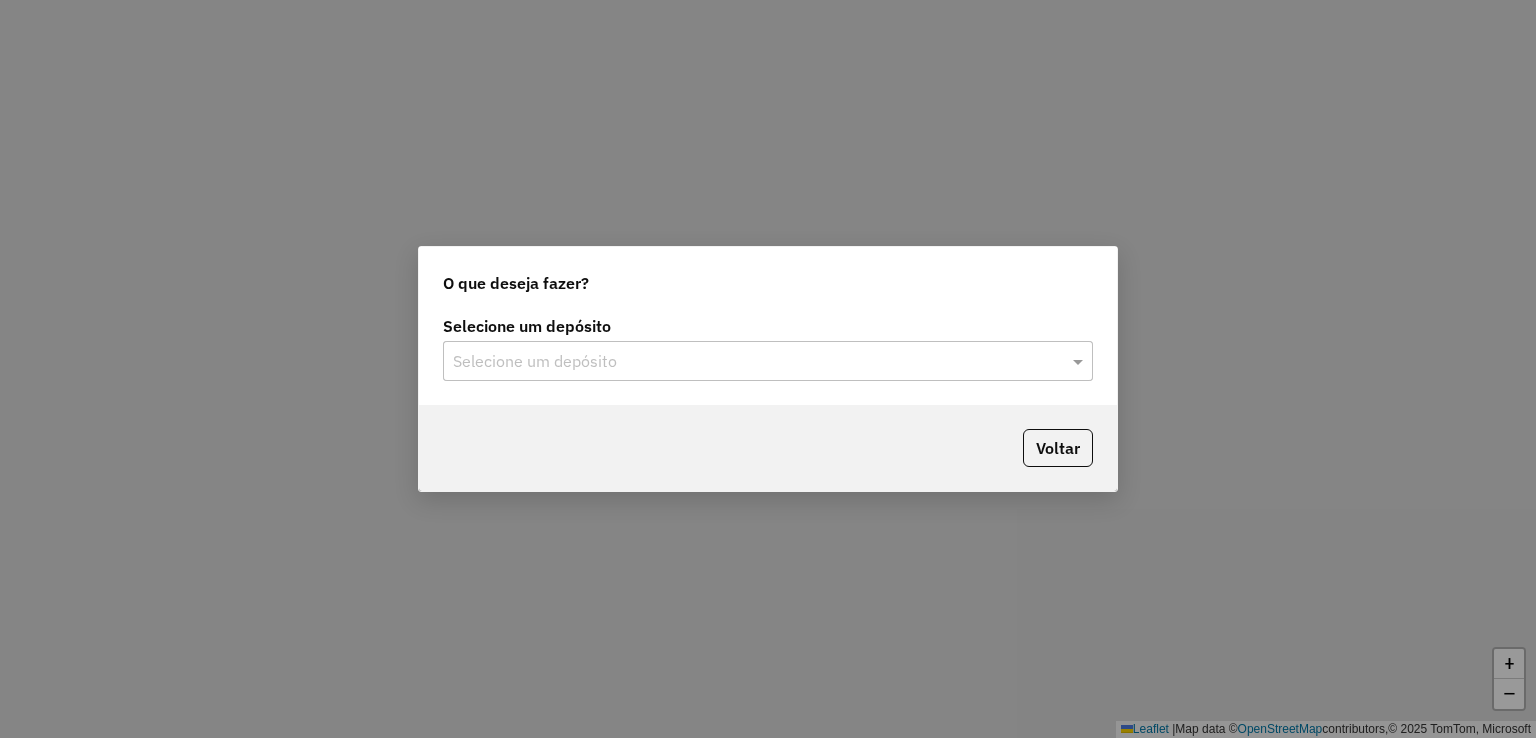 scroll, scrollTop: 0, scrollLeft: 0, axis: both 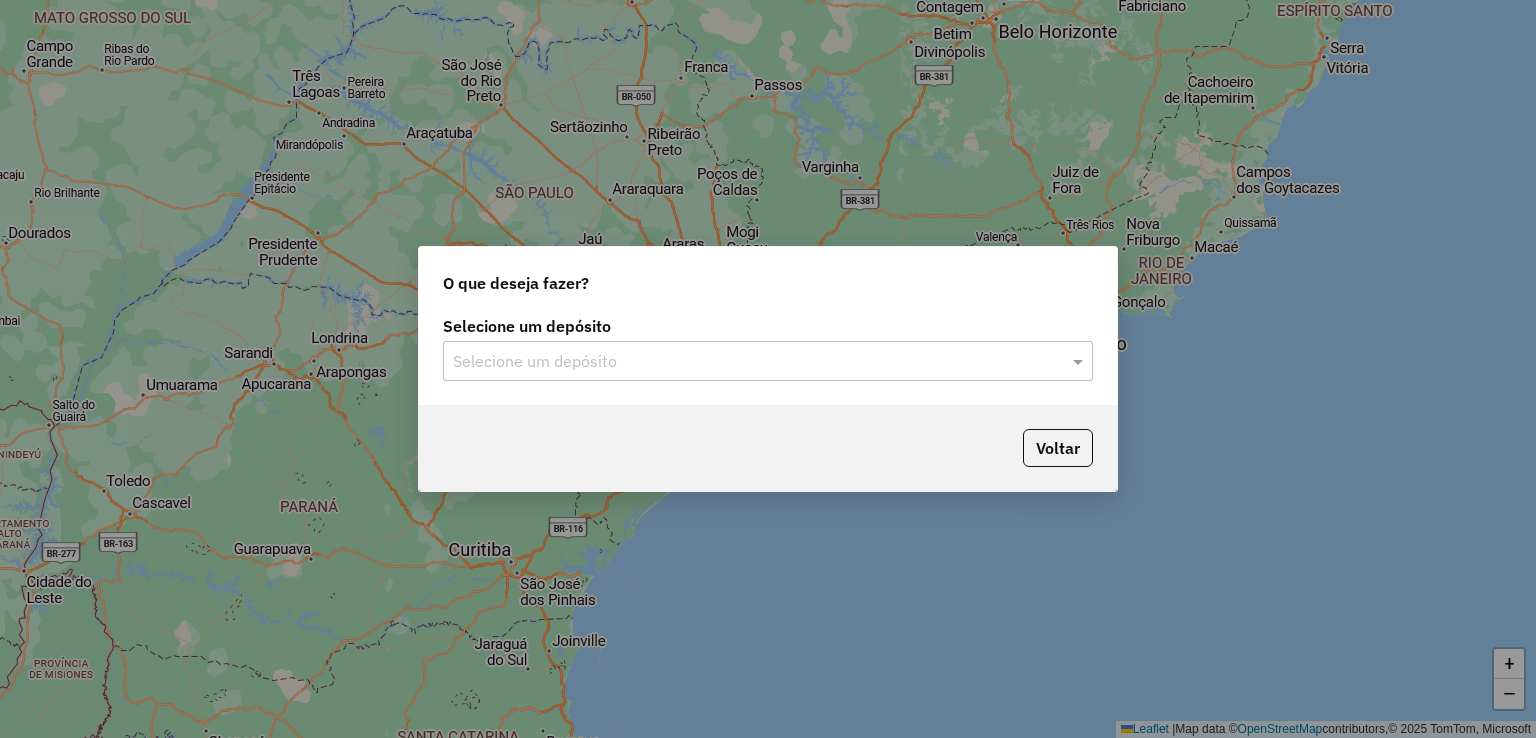 click 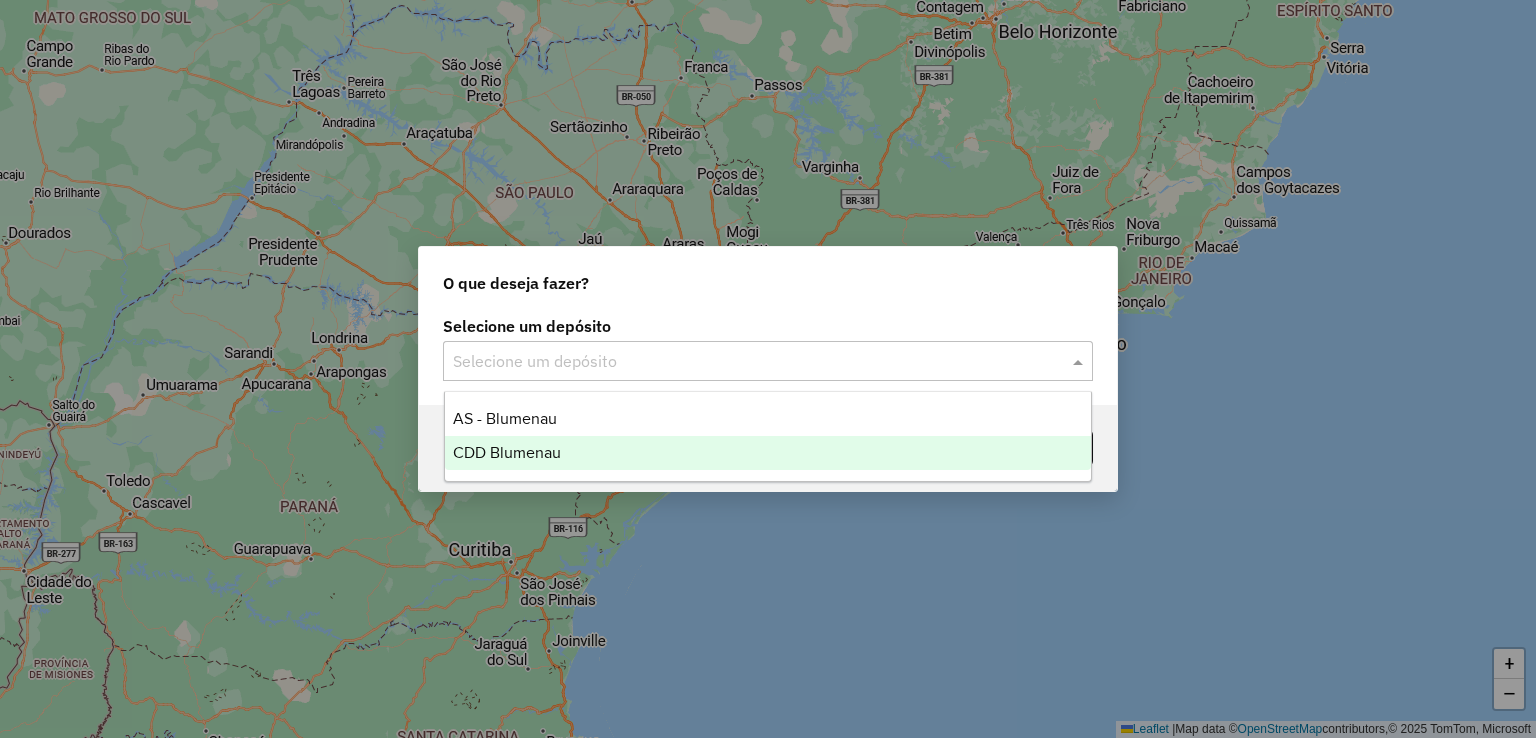 click on "CDD Blumenau" at bounding box center [768, 453] 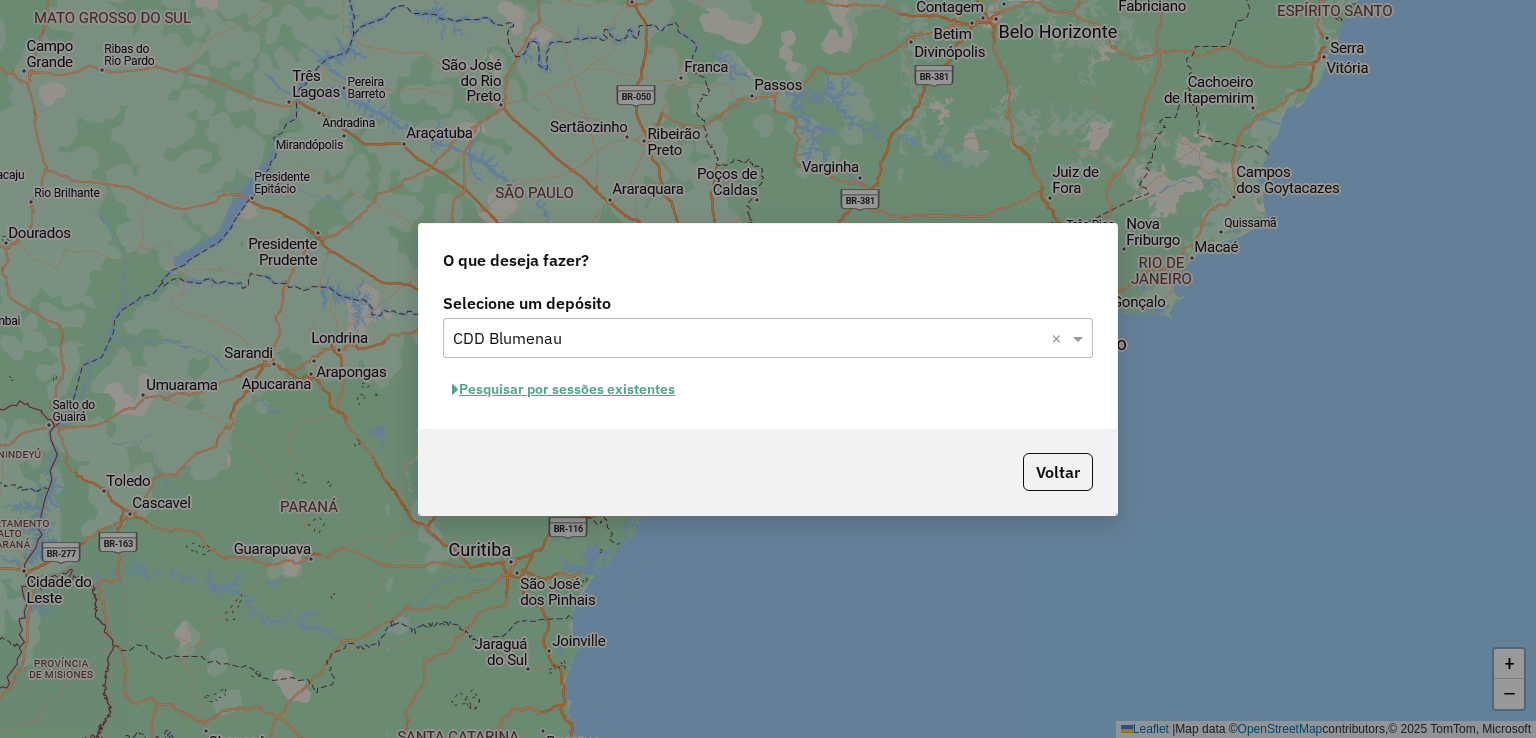 click on "Pesquisar por sessões existentes" 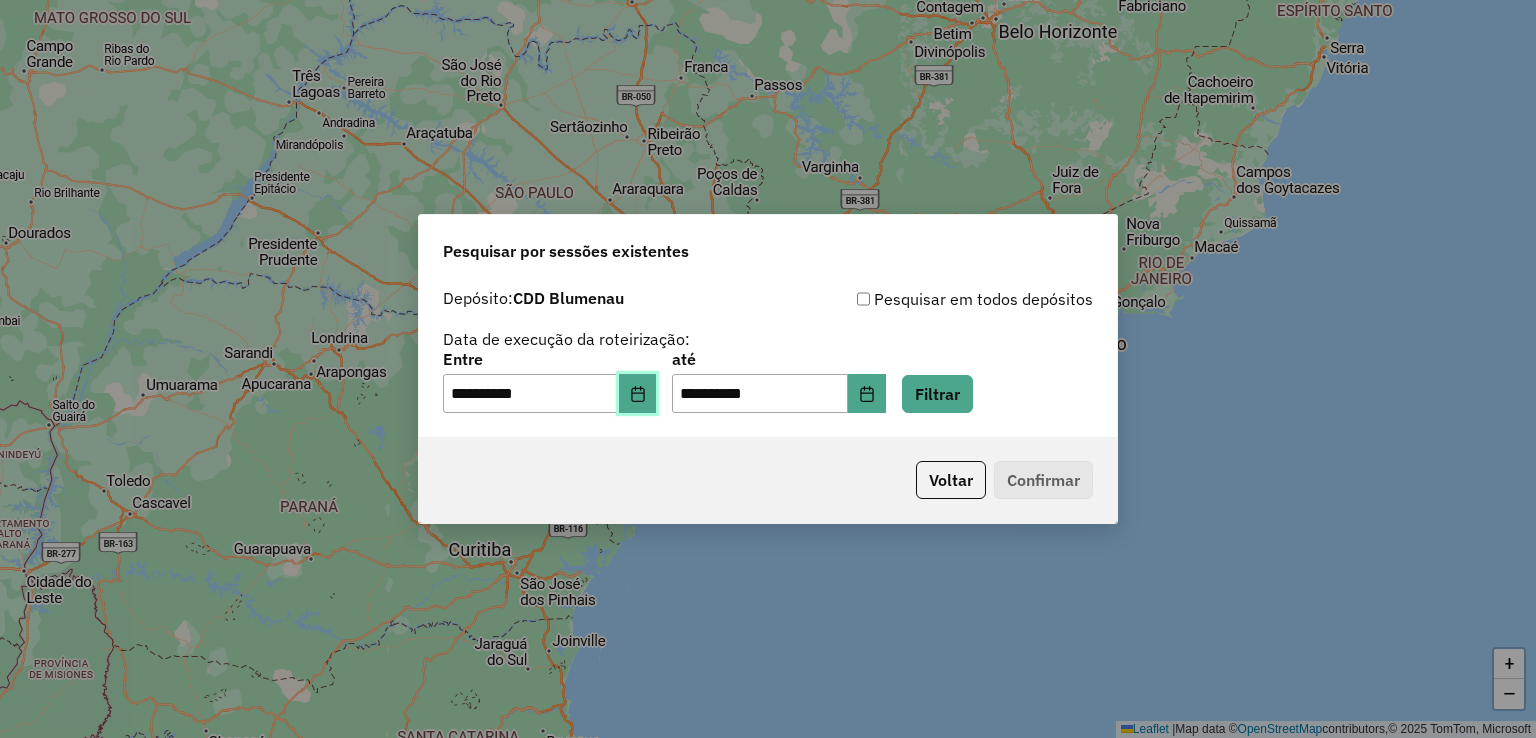 click 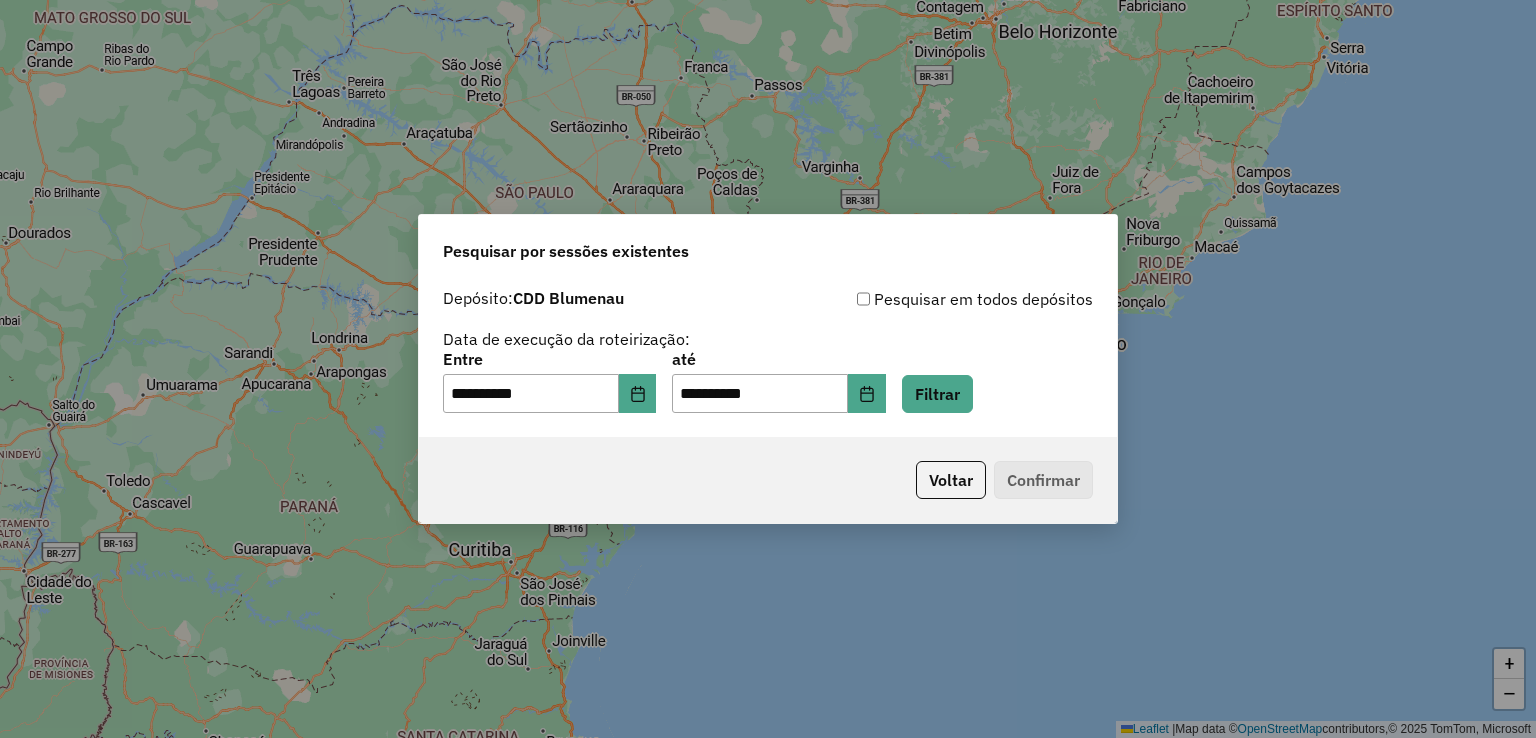 click on "Voltar   Confirmar" 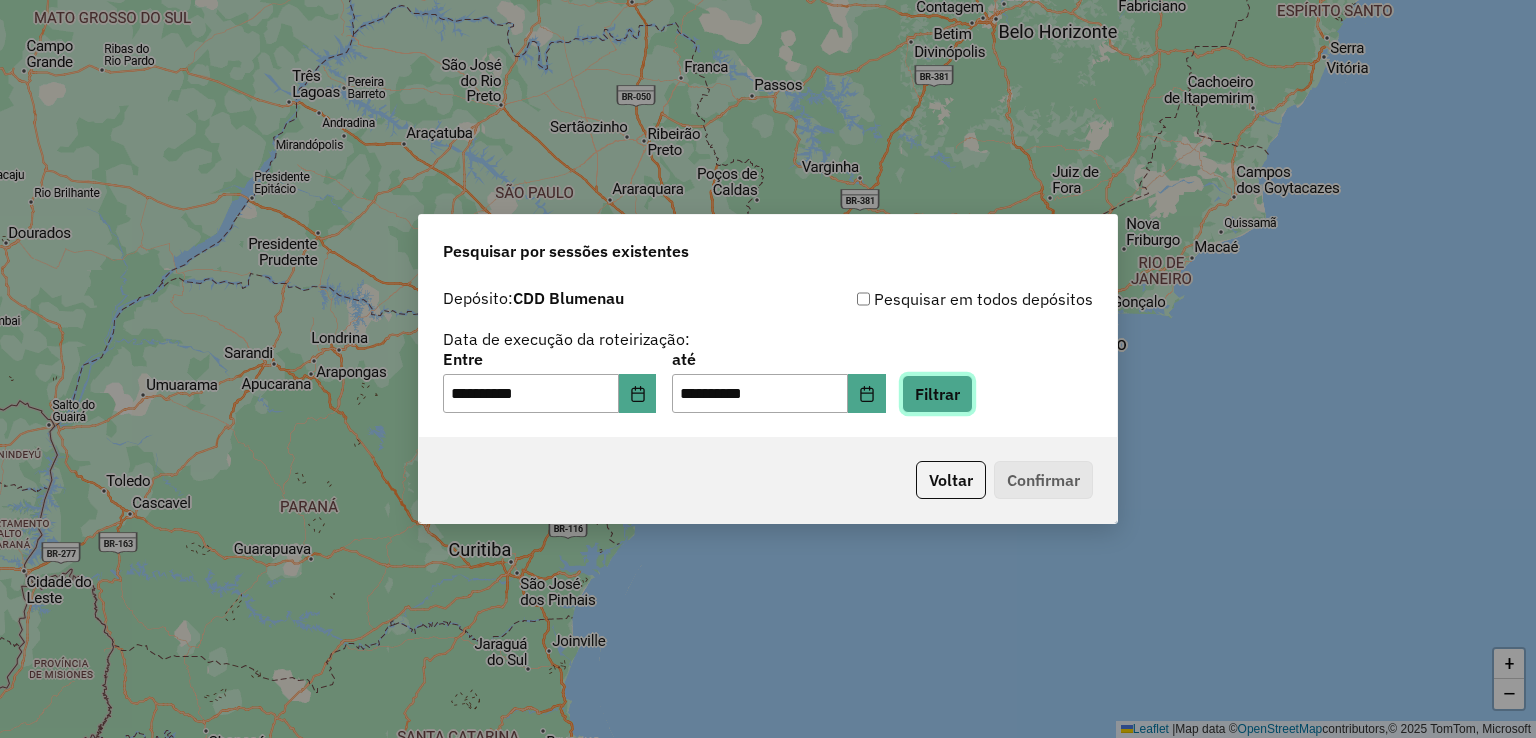 click on "Filtrar" 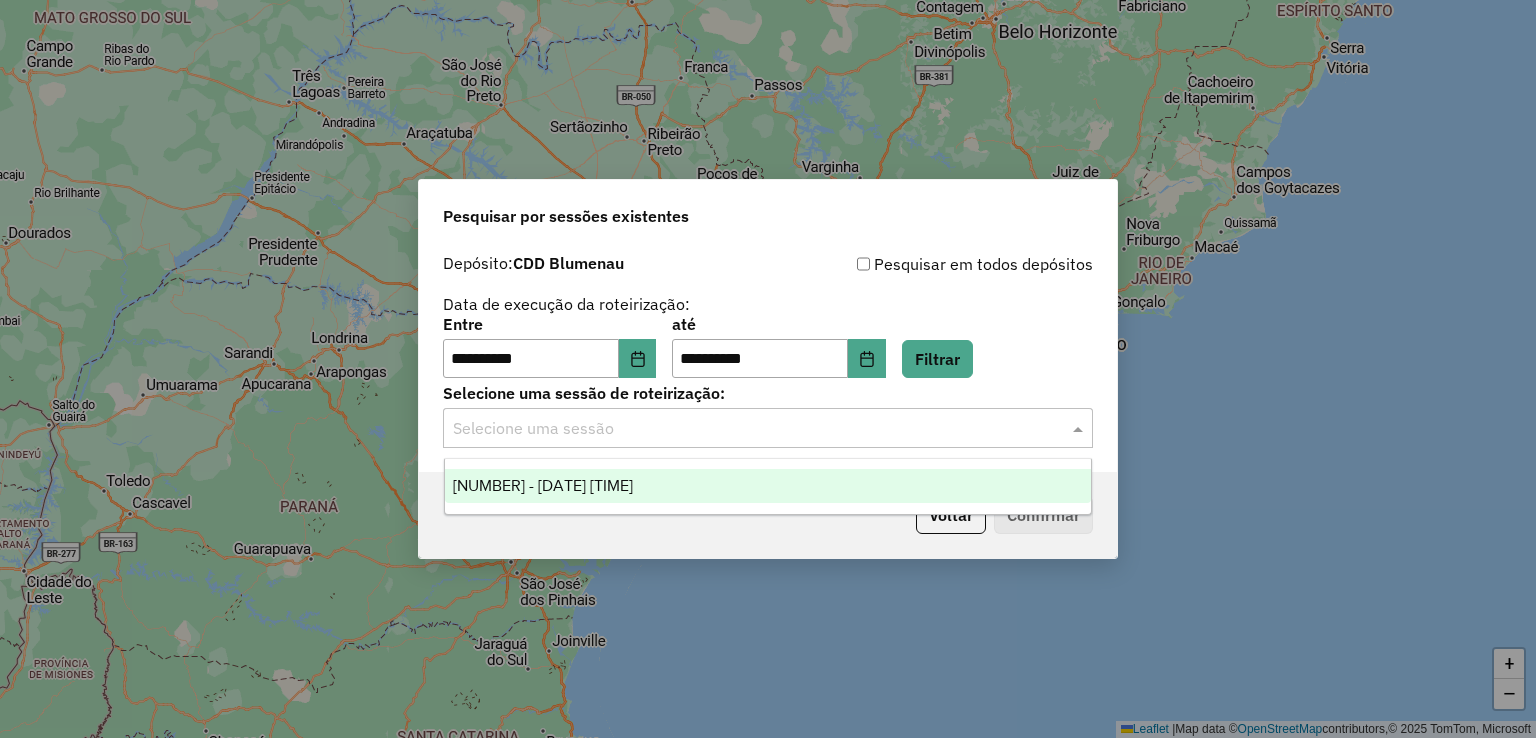 click 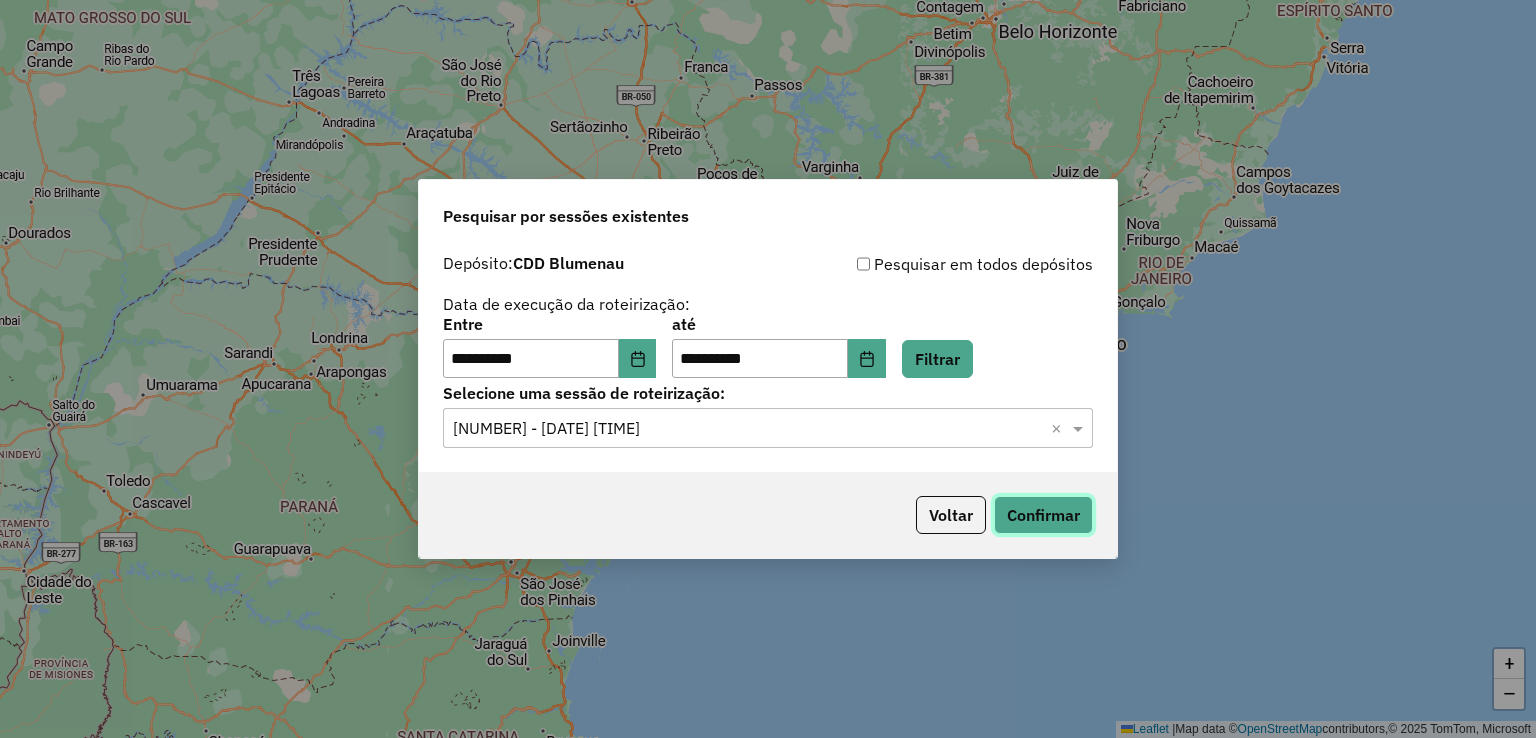 click on "Confirmar" 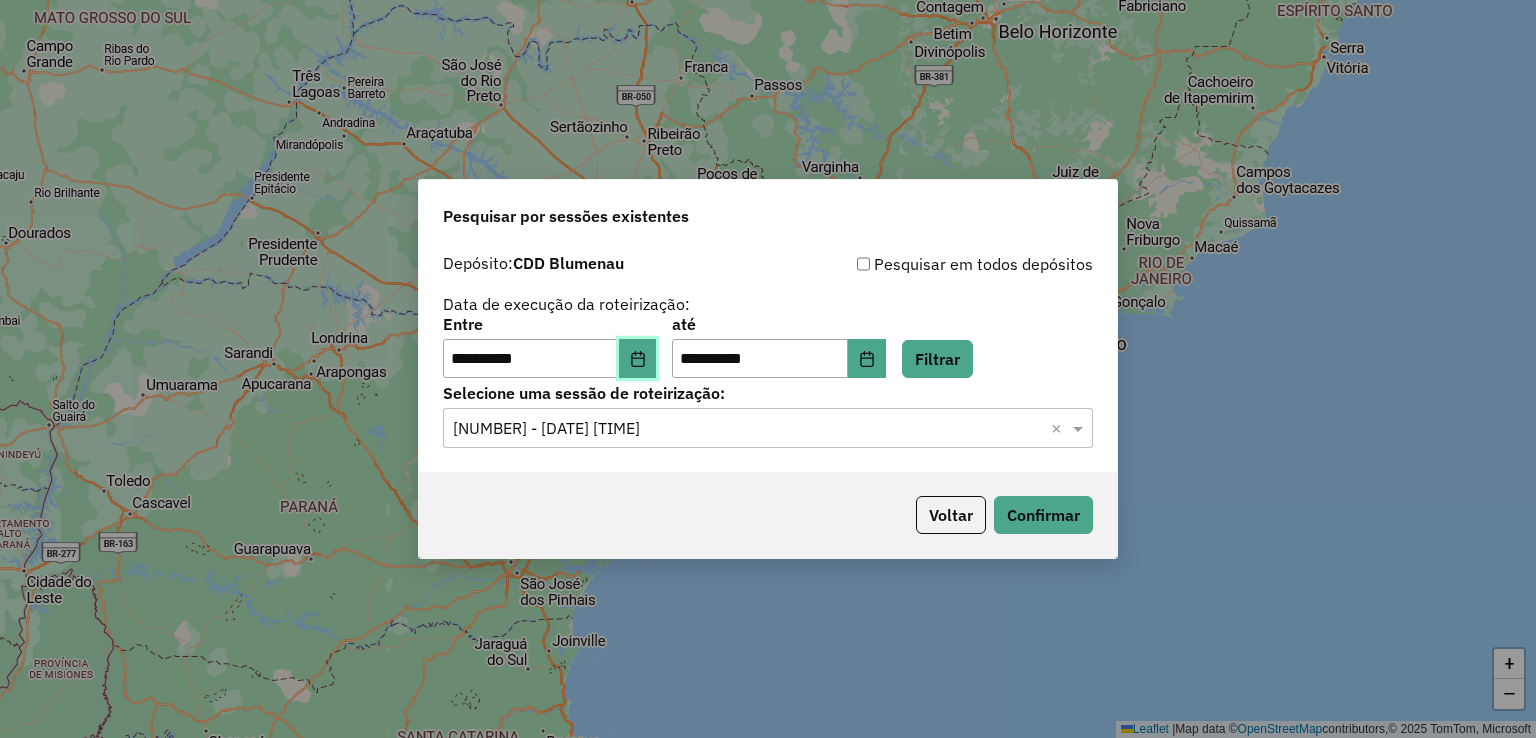 click 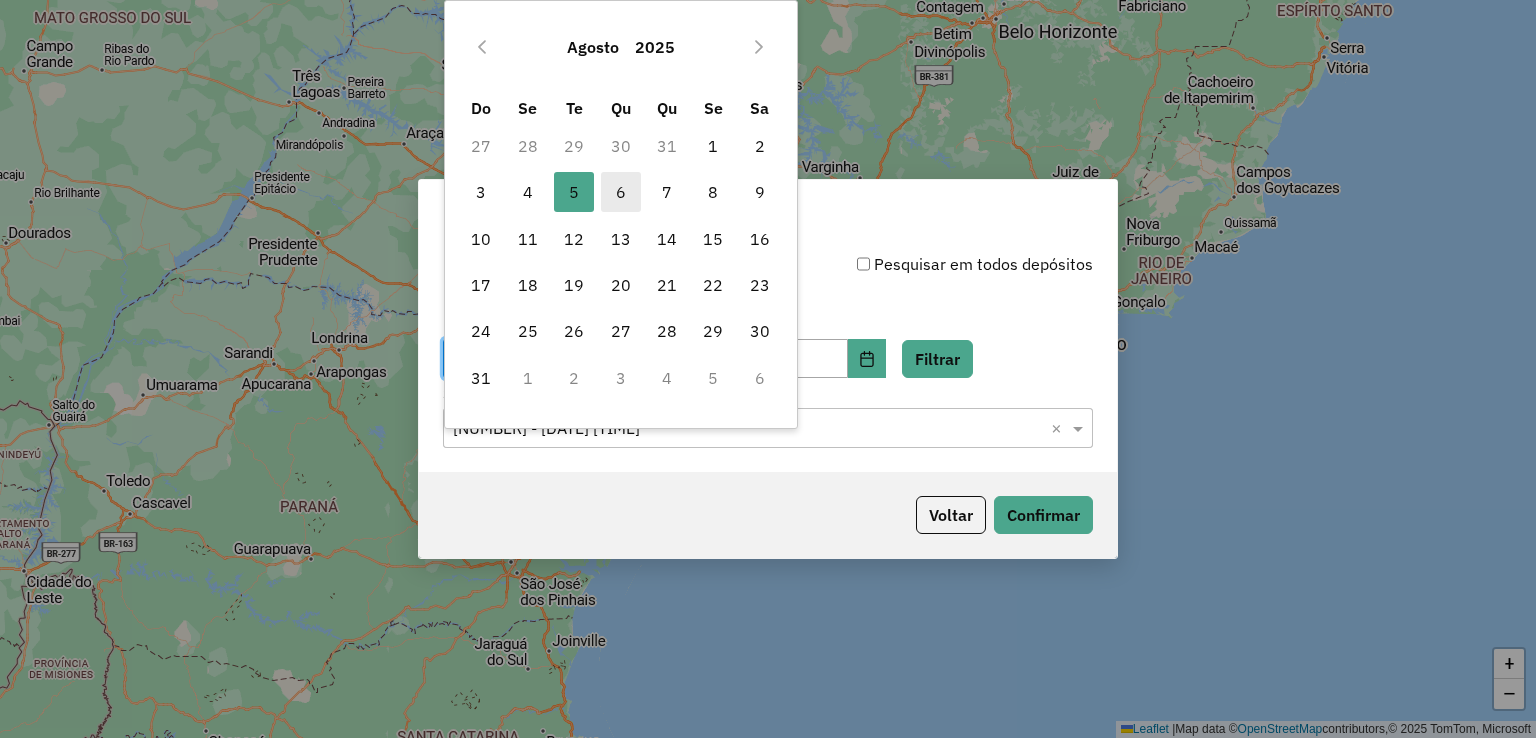 click on "6" at bounding box center (621, 192) 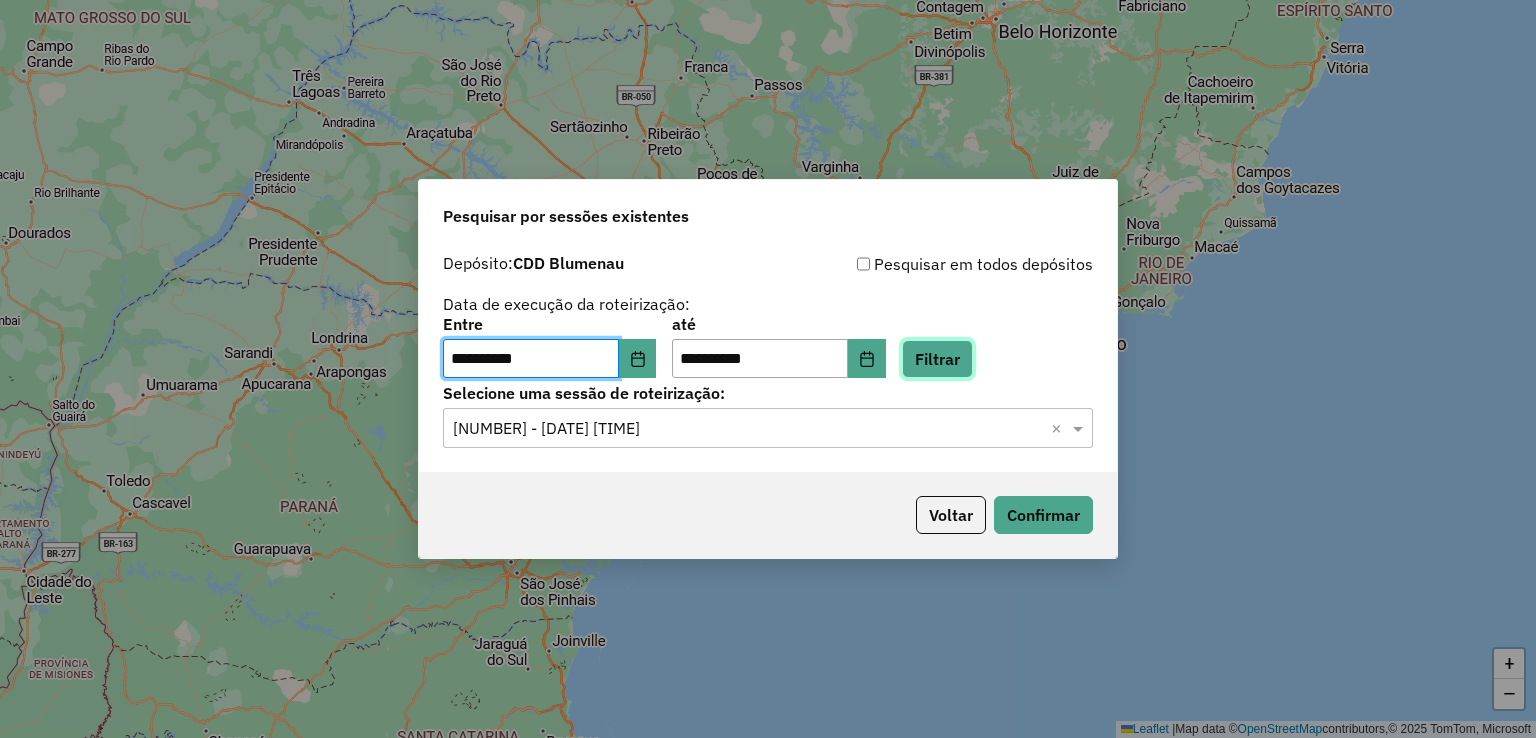 click on "Filtrar" 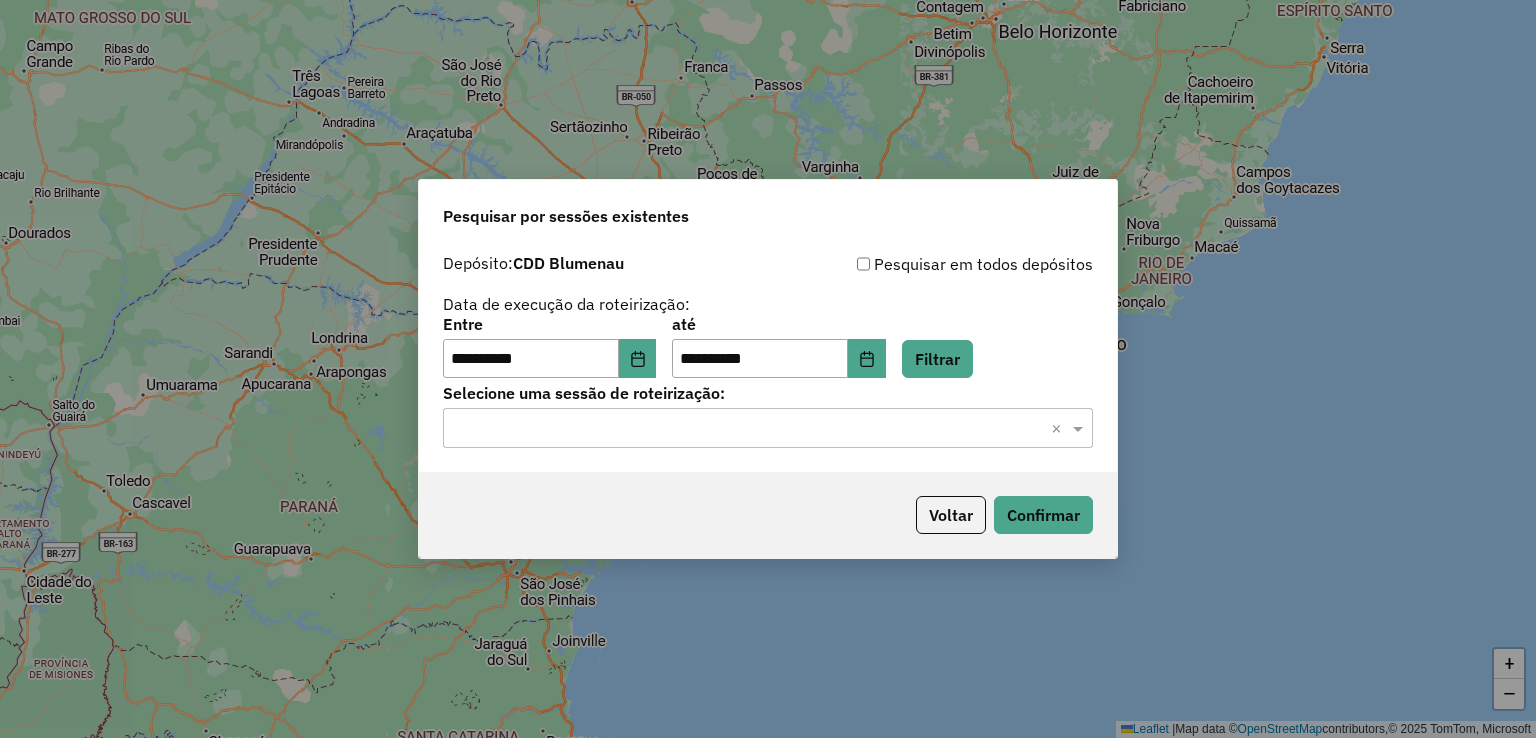 click 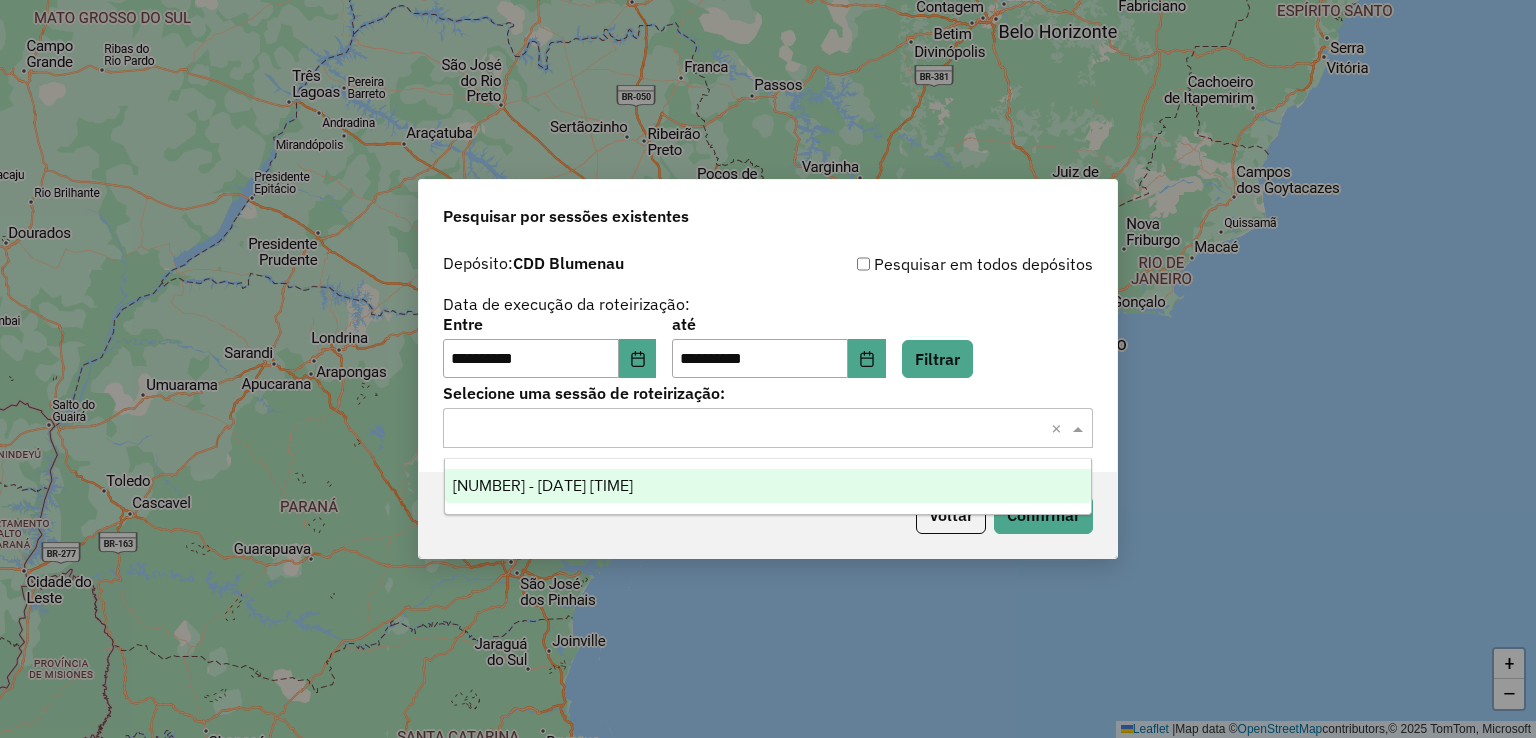 click on "1224741 - 06/08/2025 19:04" at bounding box center (543, 485) 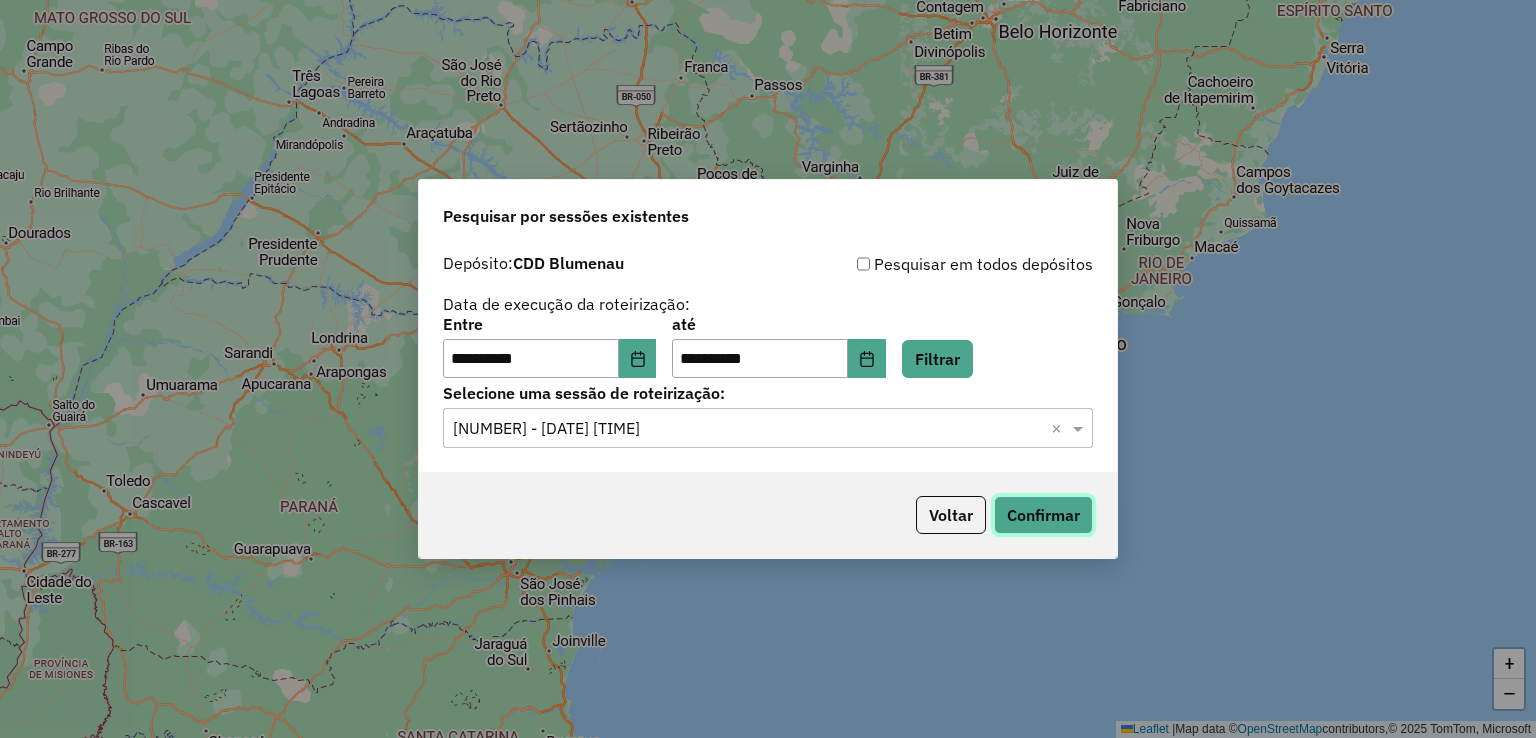 click on "Confirmar" 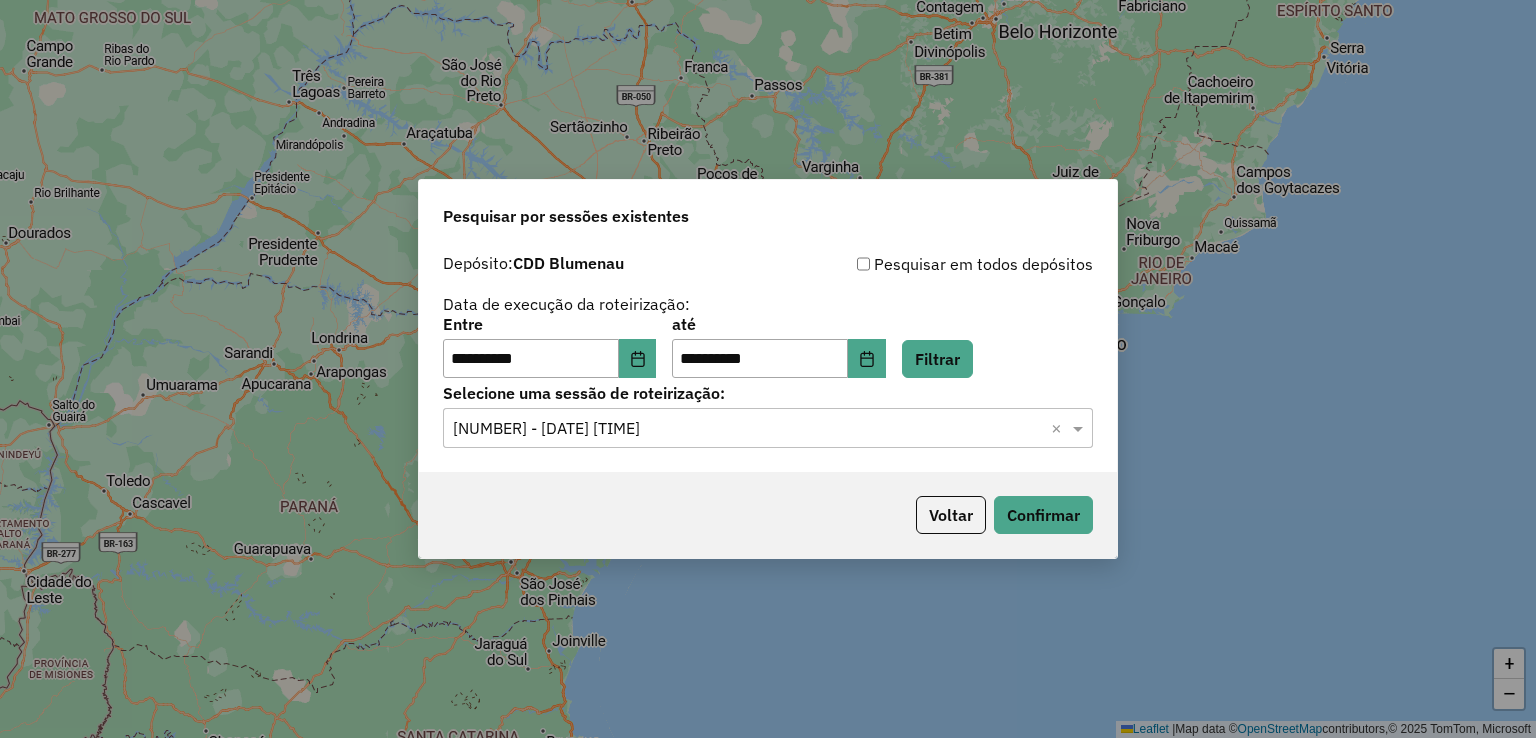 click 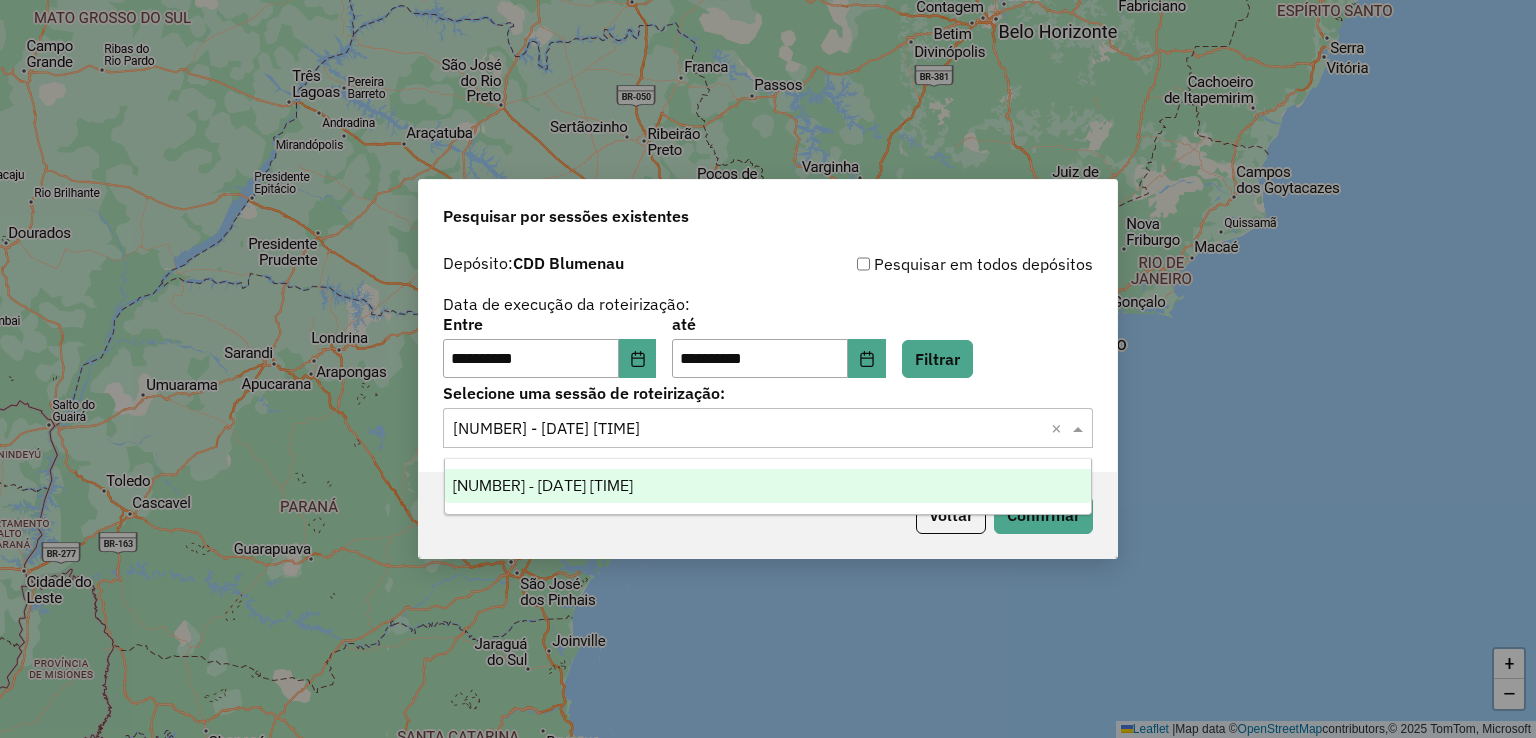 click 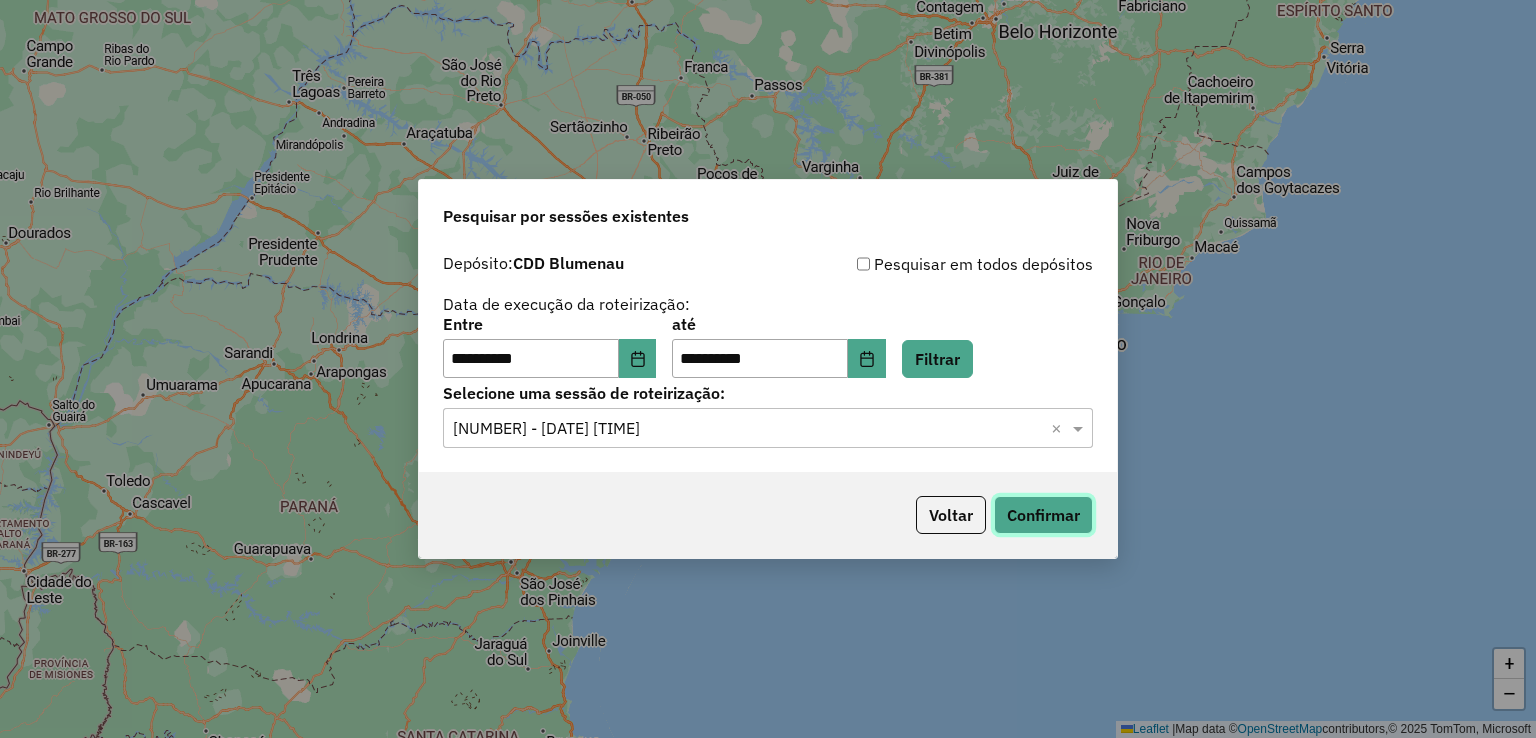 click on "Confirmar" 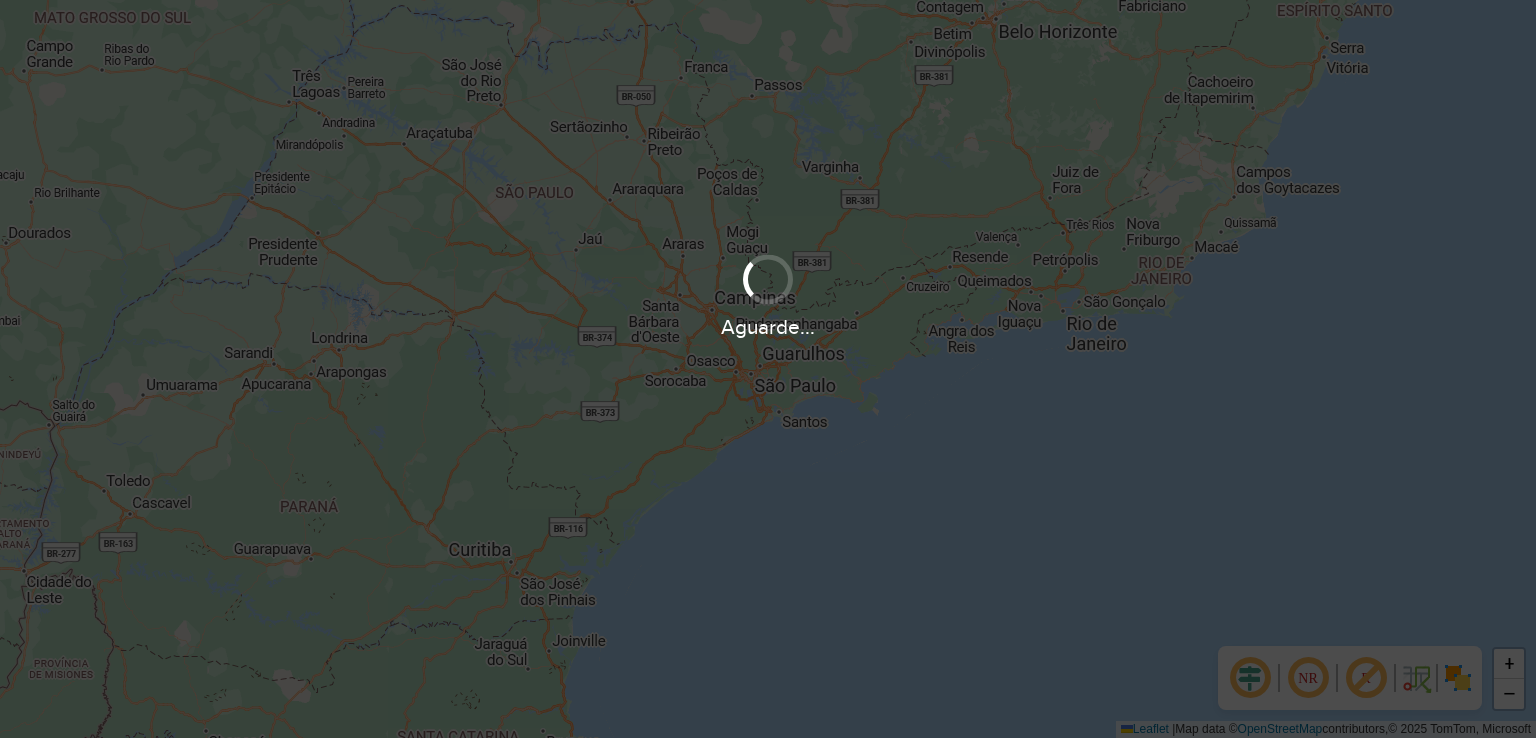 scroll, scrollTop: 0, scrollLeft: 0, axis: both 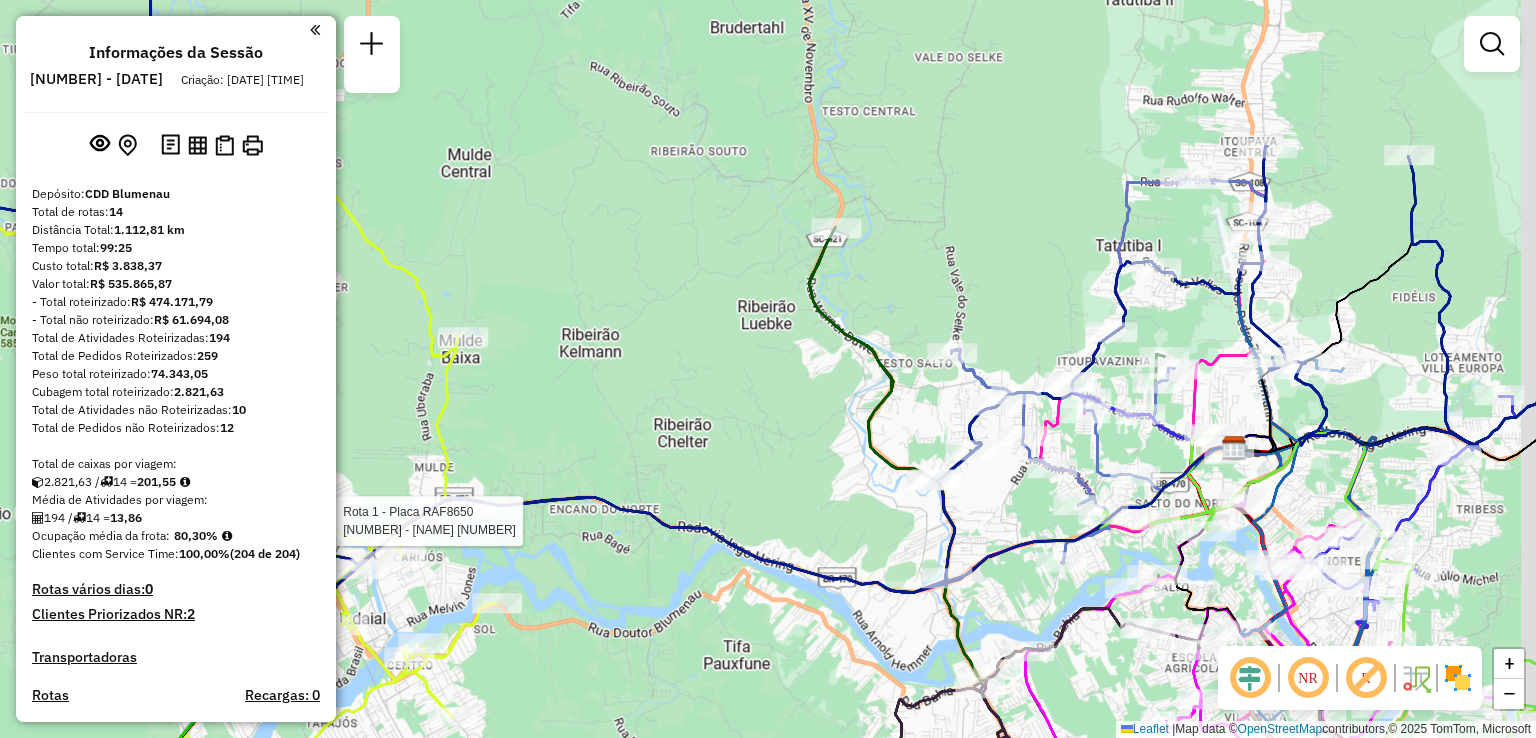 drag, startPoint x: 851, startPoint y: 400, endPoint x: 785, endPoint y: 414, distance: 67.46851 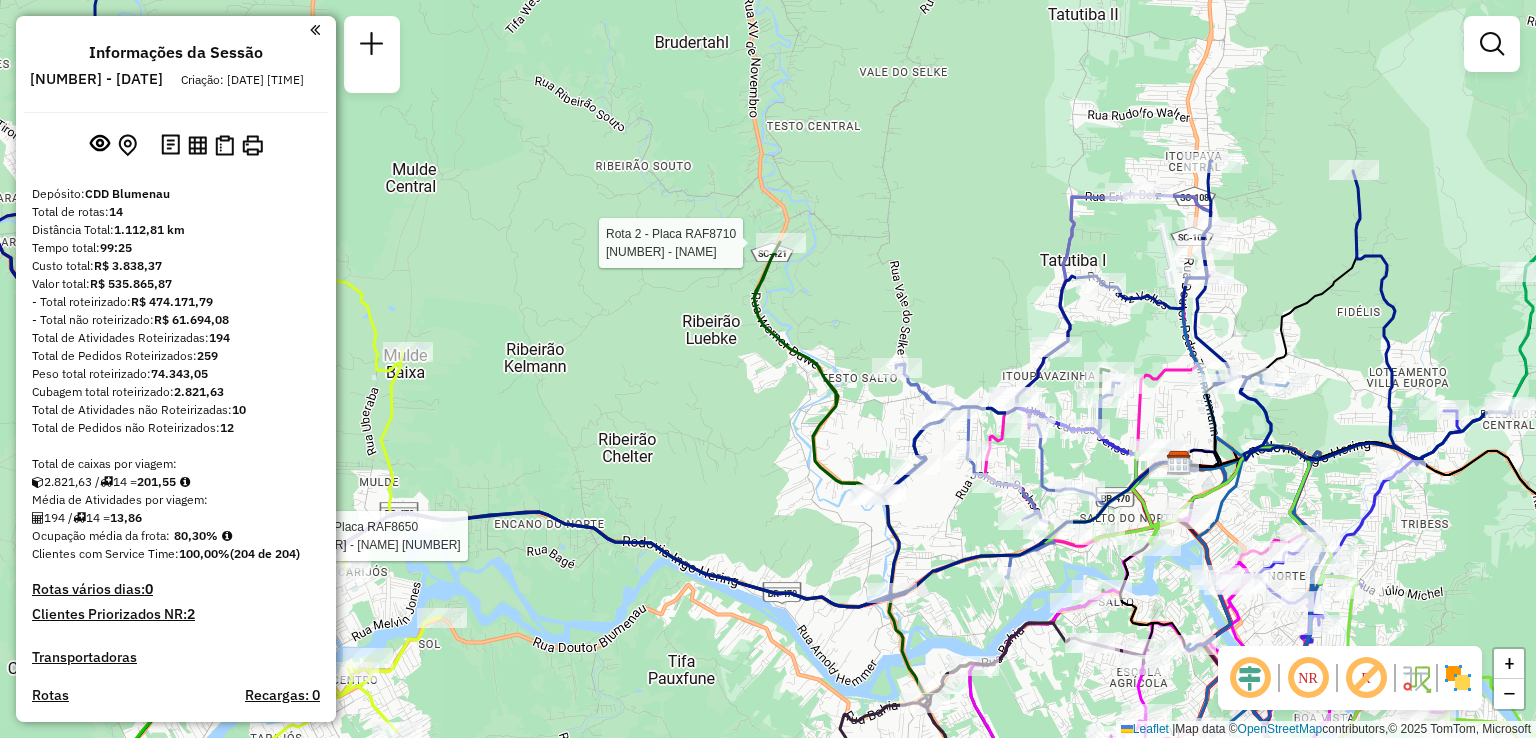 select on "**********" 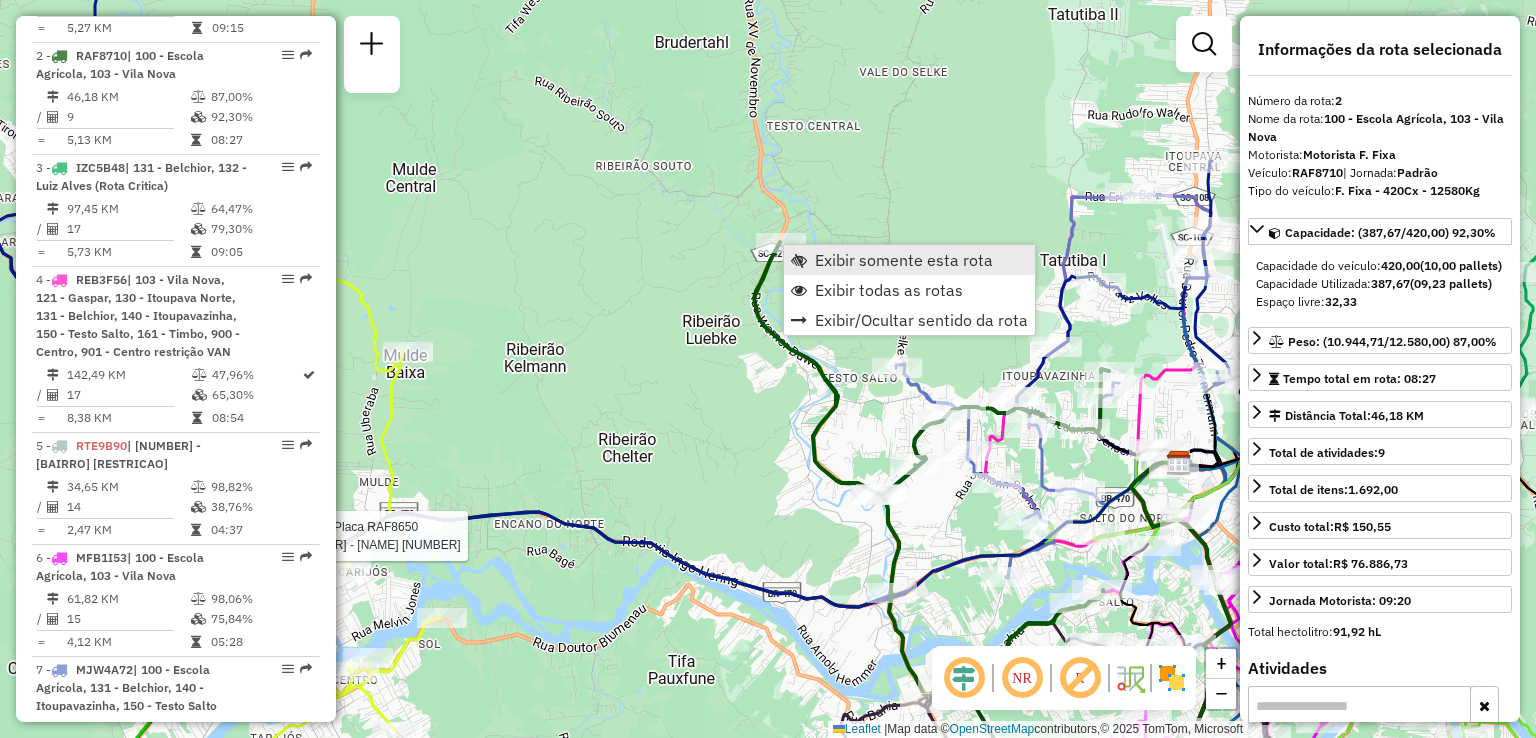 scroll, scrollTop: 882, scrollLeft: 0, axis: vertical 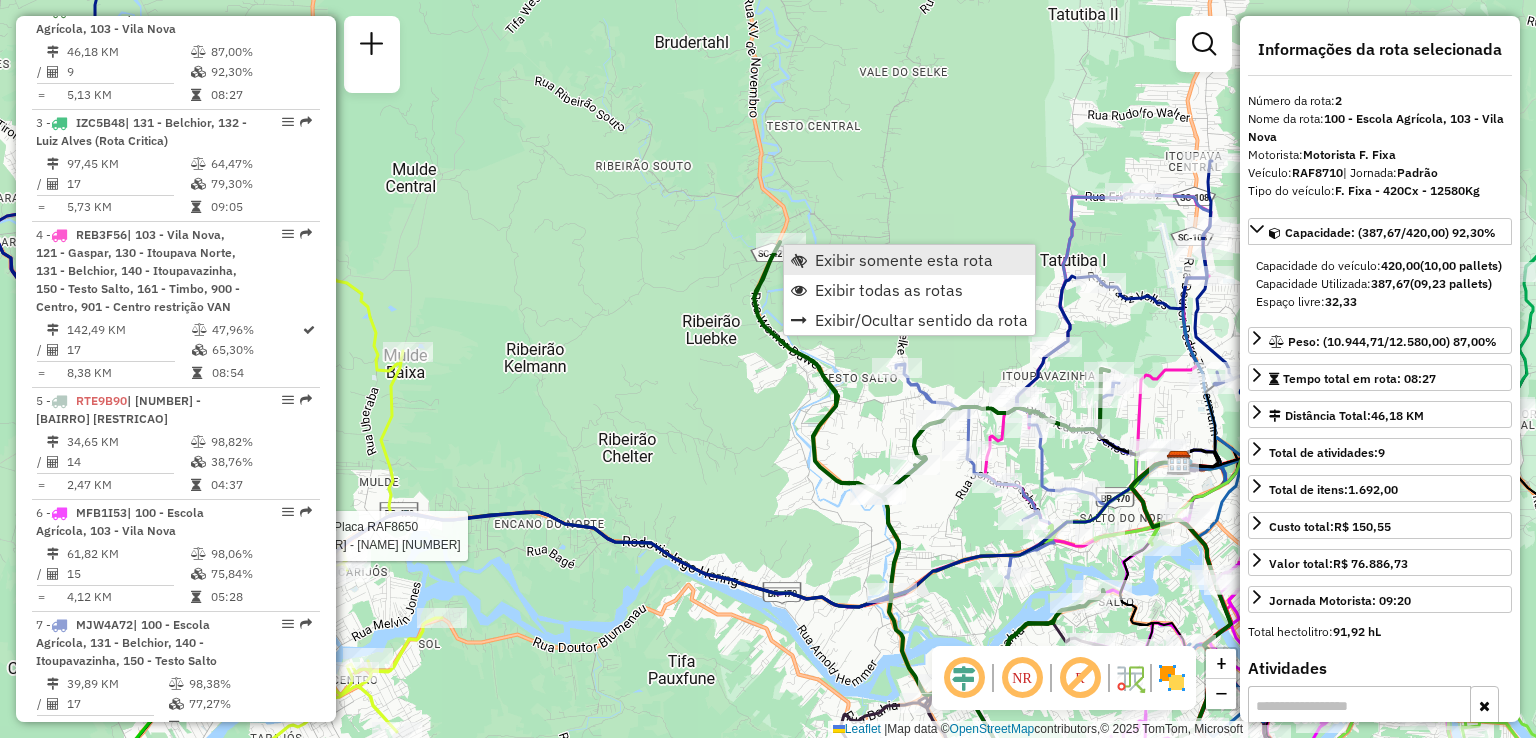 click on "Exibir somente esta rota" at bounding box center (904, 260) 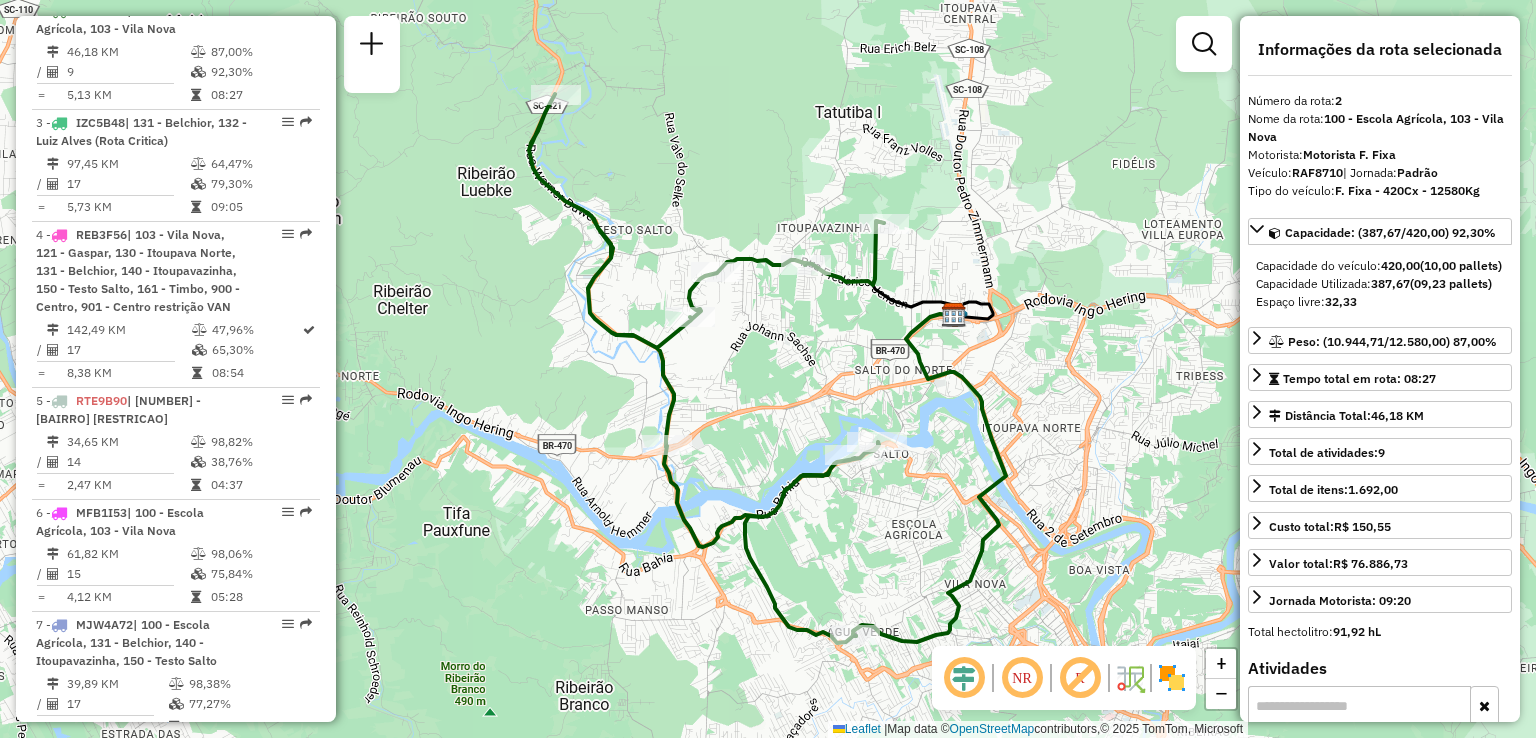drag, startPoint x: 777, startPoint y: 376, endPoint x: 774, endPoint y: 363, distance: 13.341664 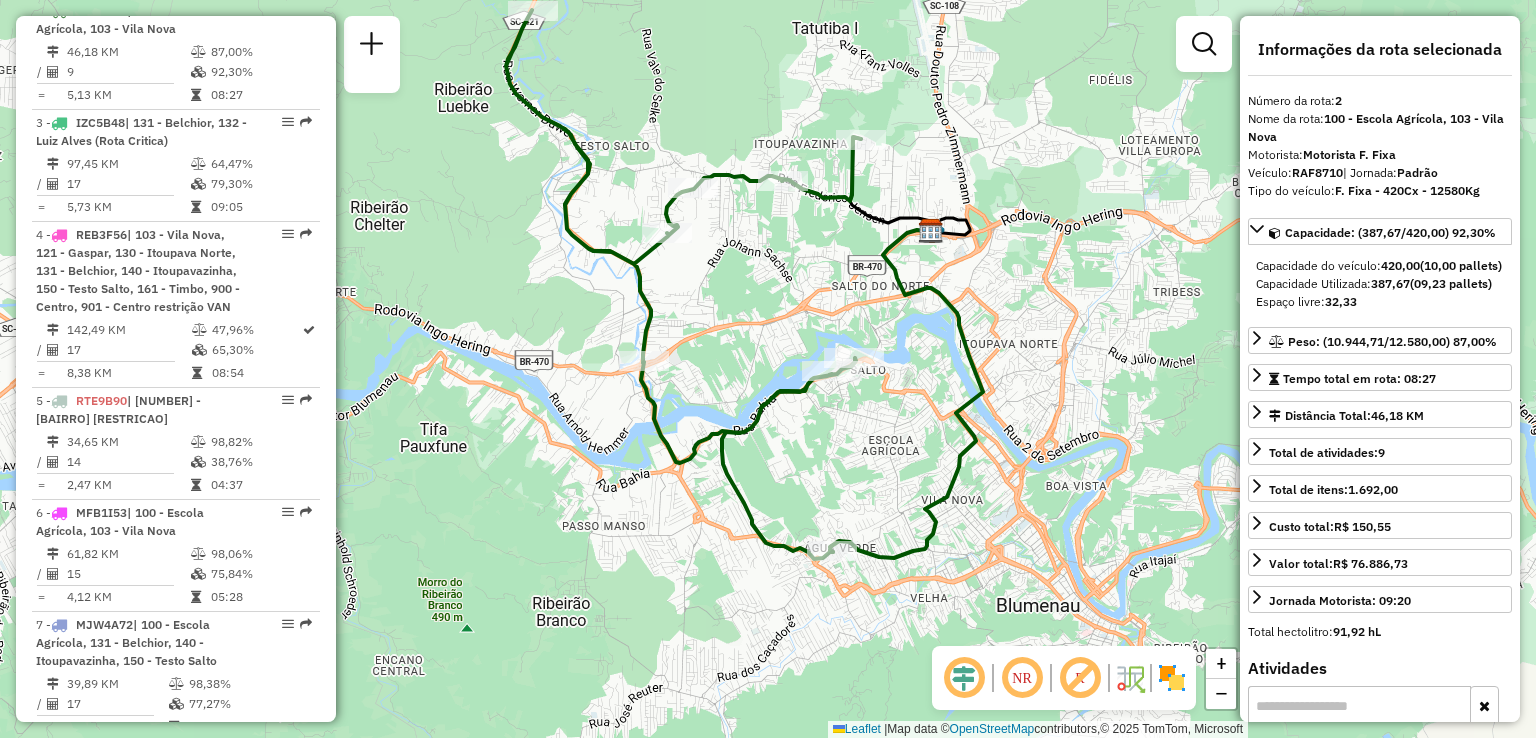 drag, startPoint x: 840, startPoint y: 393, endPoint x: 840, endPoint y: 443, distance: 50 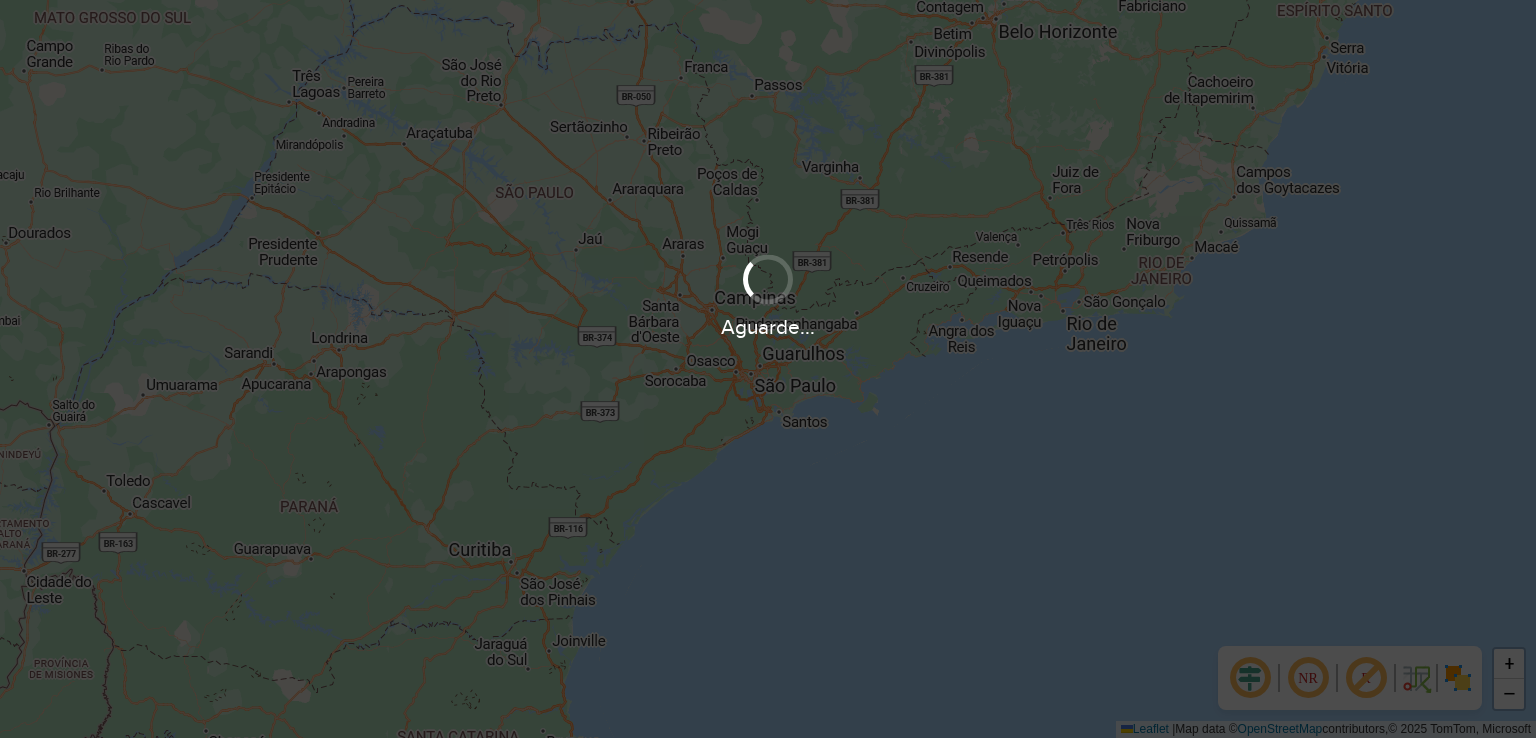 scroll, scrollTop: 0, scrollLeft: 0, axis: both 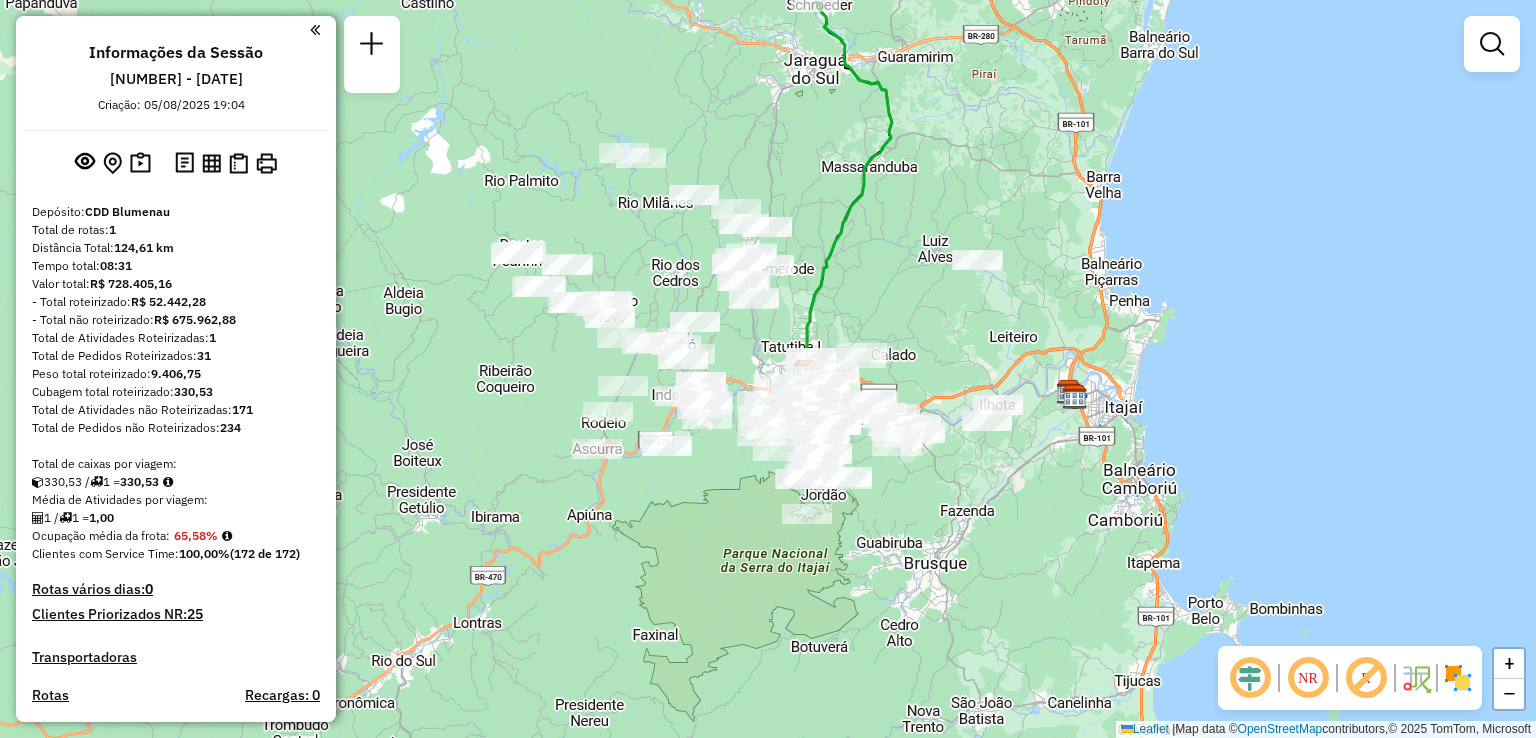 drag, startPoint x: 895, startPoint y: 263, endPoint x: 912, endPoint y: 265, distance: 17.117243 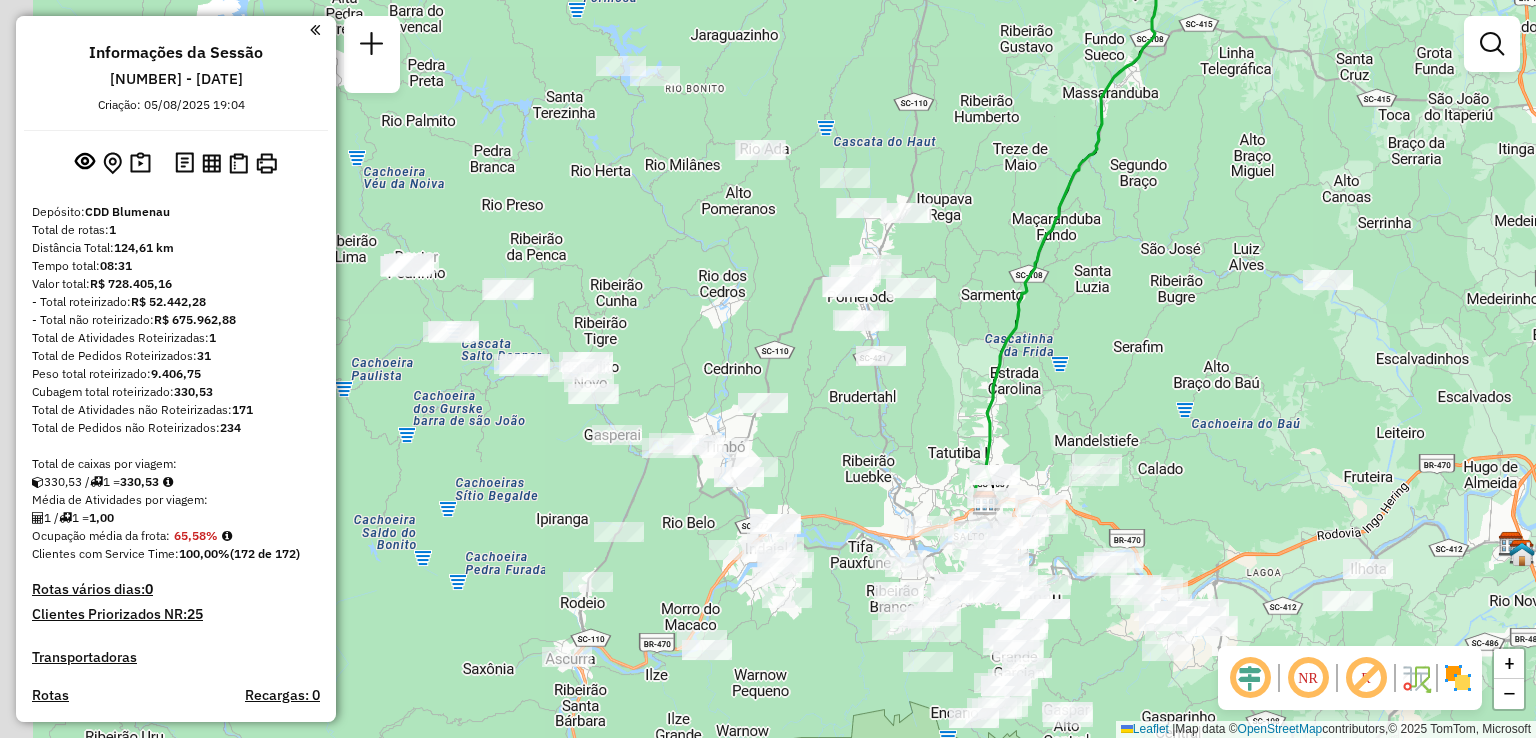 drag, startPoint x: 870, startPoint y: 239, endPoint x: 931, endPoint y: 253, distance: 62.58594 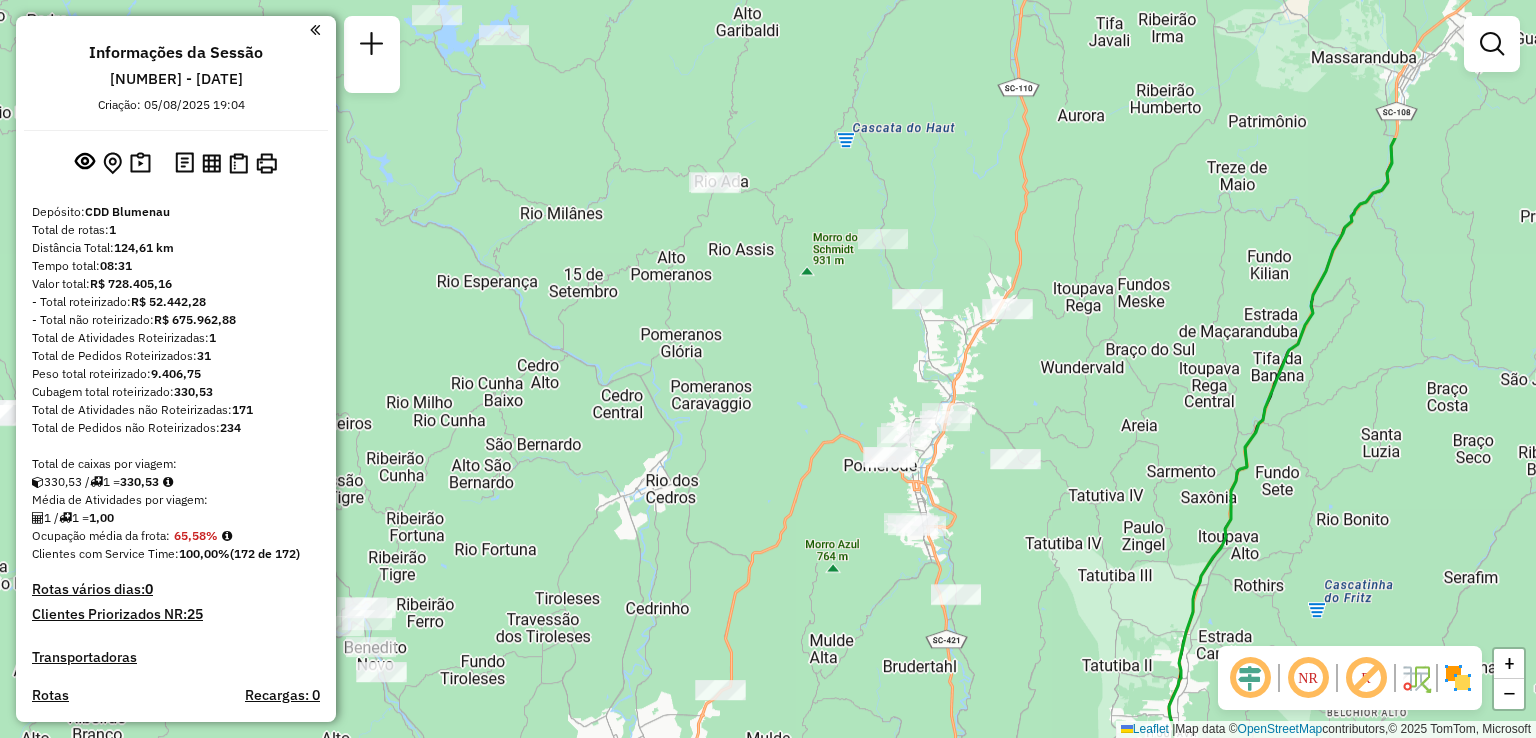 drag, startPoint x: 924, startPoint y: 183, endPoint x: 982, endPoint y: 395, distance: 219.79082 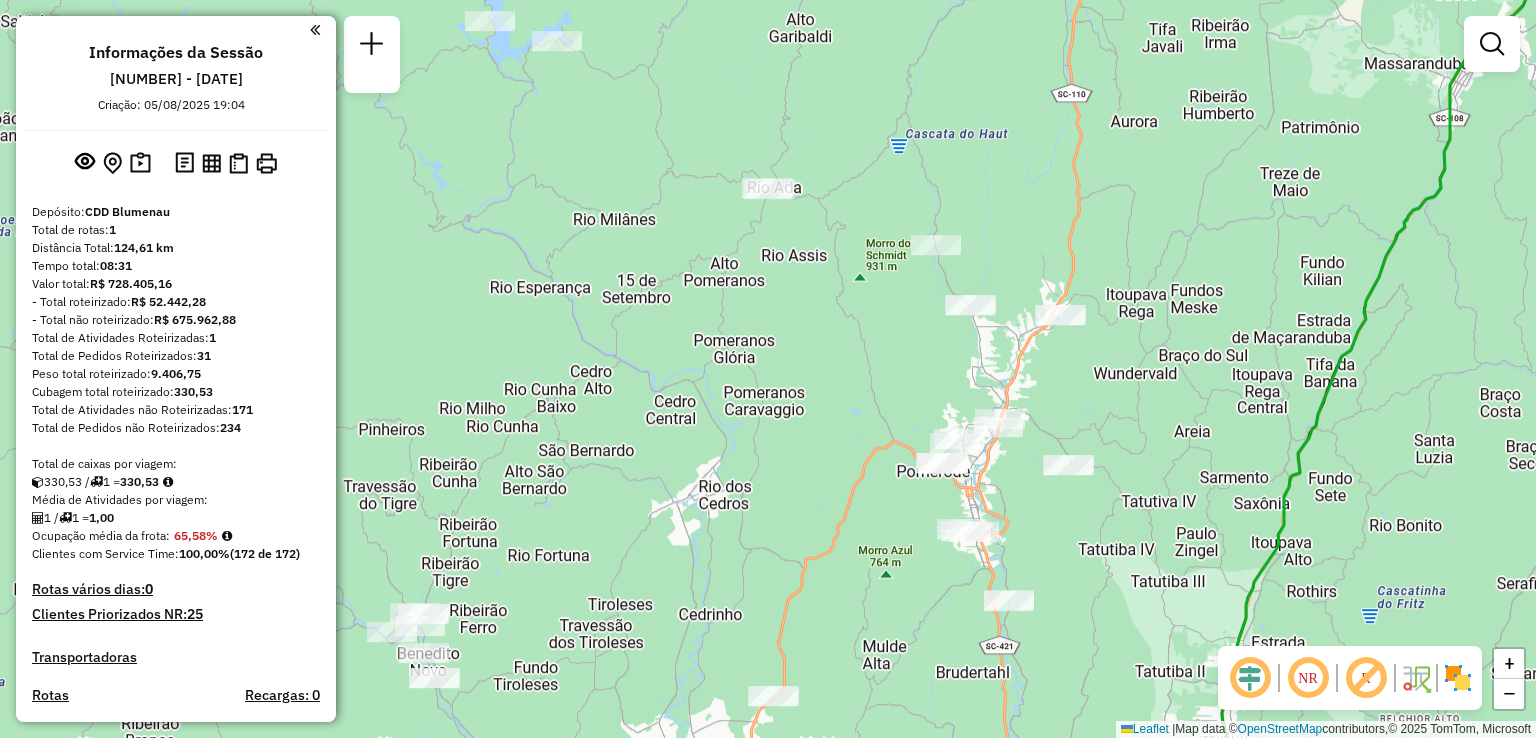 drag, startPoint x: 840, startPoint y: 357, endPoint x: 889, endPoint y: 349, distance: 49.648766 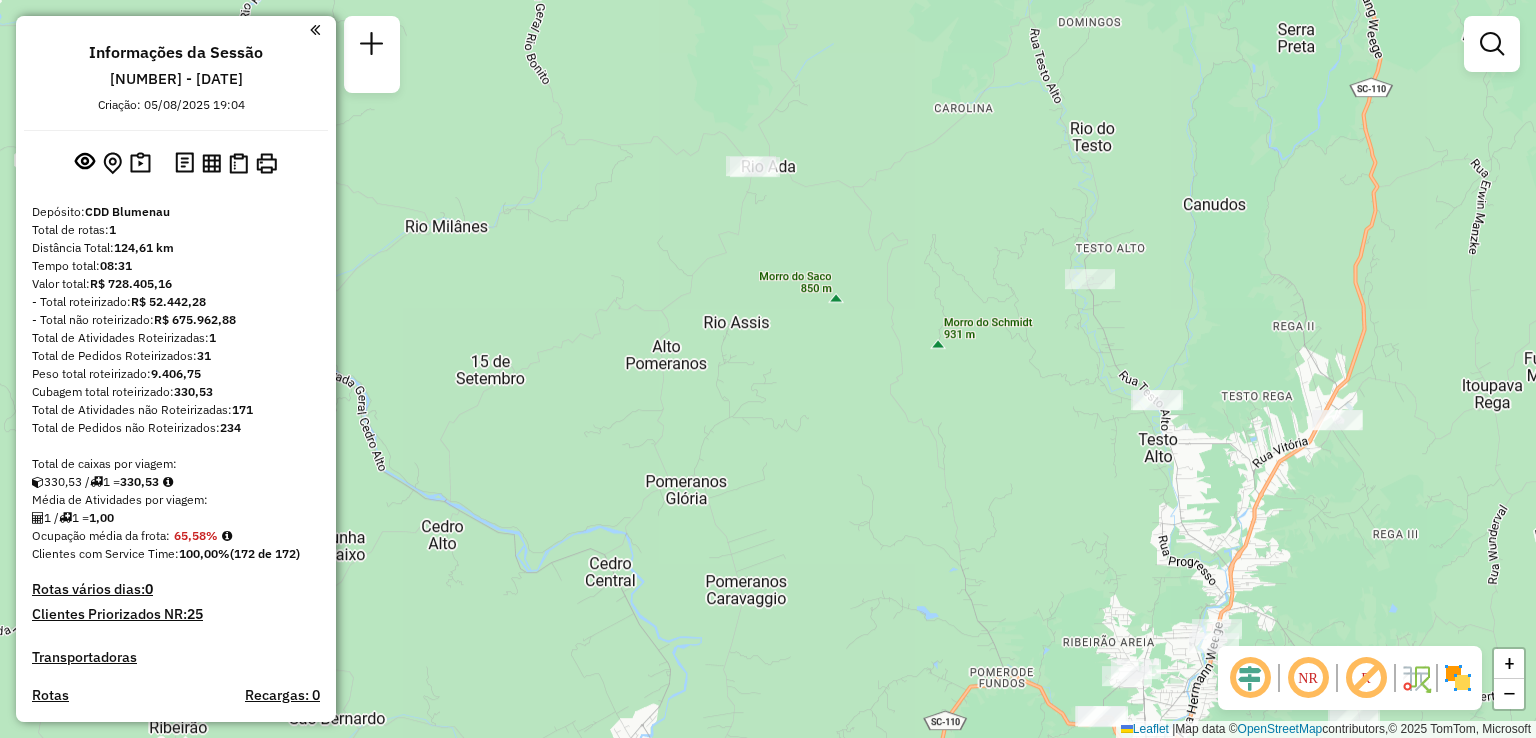 click on "Janela de atendimento Grade de atendimento Capacidade Transportadoras Veículos Cliente Pedidos  Rotas Selecione os dias de semana para filtrar as janelas de atendimento  Seg   Ter   Qua   Qui   Sex   Sáb   Dom  Informe o período da janela de atendimento: De: Até:  Filtrar exatamente a janela do cliente  Considerar janela de atendimento padrão  Selecione os dias de semana para filtrar as grades de atendimento  Seg   Ter   Qua   Qui   Sex   Sáb   Dom   Considerar clientes sem dia de atendimento cadastrado  Clientes fora do dia de atendimento selecionado Filtrar as atividades entre os valores definidos abaixo:  Peso mínimo:   Peso máximo:   Cubagem mínima:   Cubagem máxima:   De:   Até:  Filtrar as atividades entre o tempo de atendimento definido abaixo:  De:   Até:   Considerar capacidade total dos clientes não roteirizados Transportadora: Selecione um ou mais itens Tipo de veículo: Selecione um ou mais itens Veículo: Selecione um ou mais itens Motorista: Selecione um ou mais itens Nome: Rótulo:" 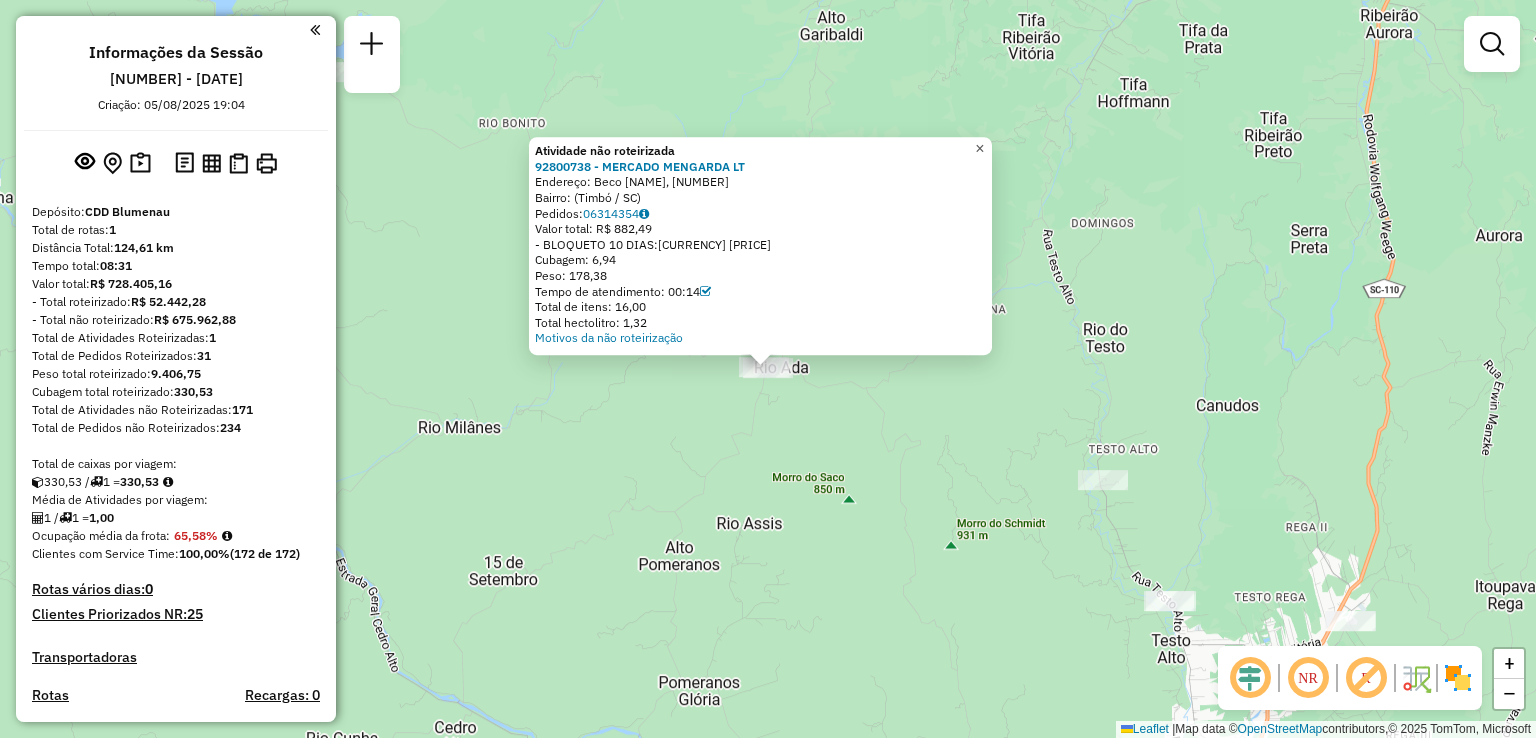 click on "×" 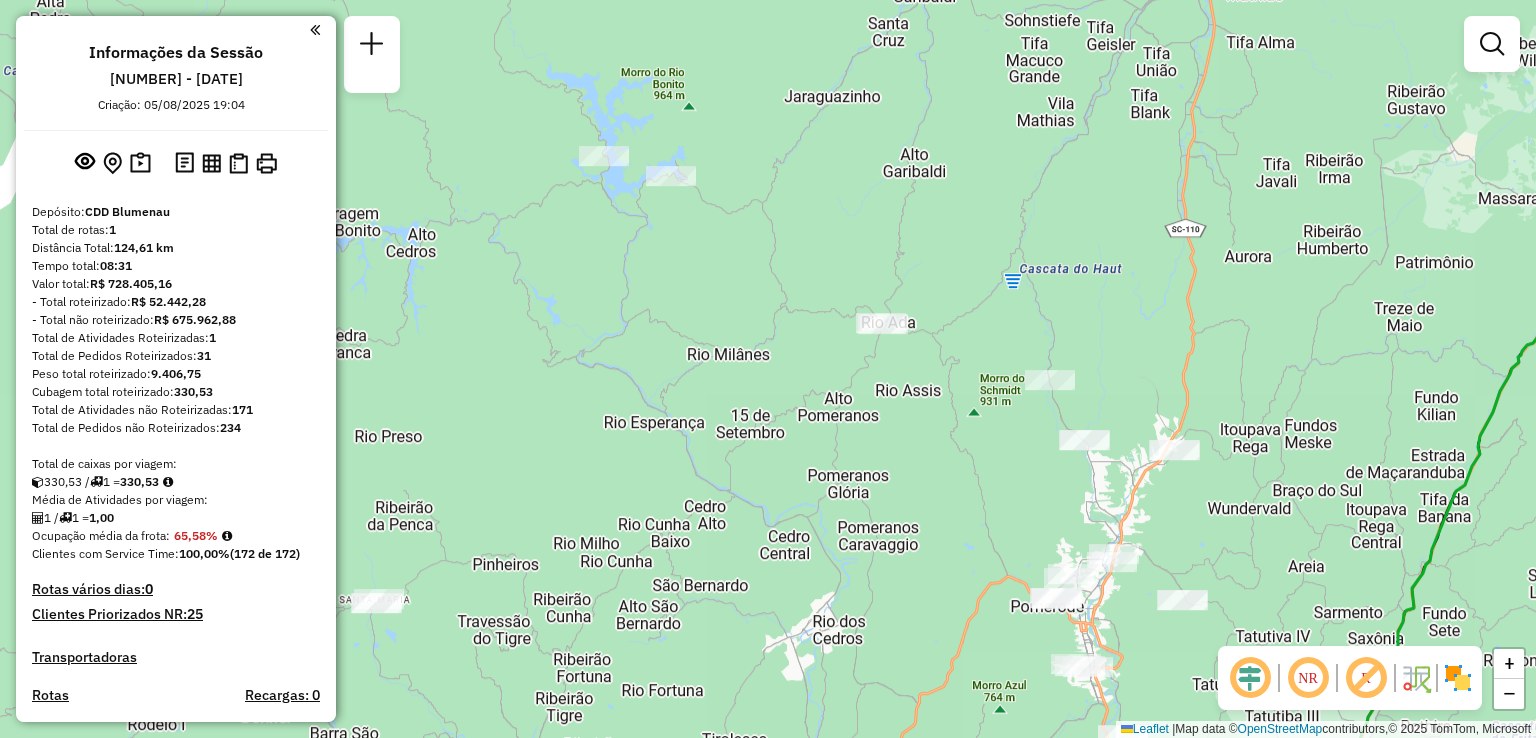 drag, startPoint x: 896, startPoint y: 456, endPoint x: 953, endPoint y: 385, distance: 91.04944 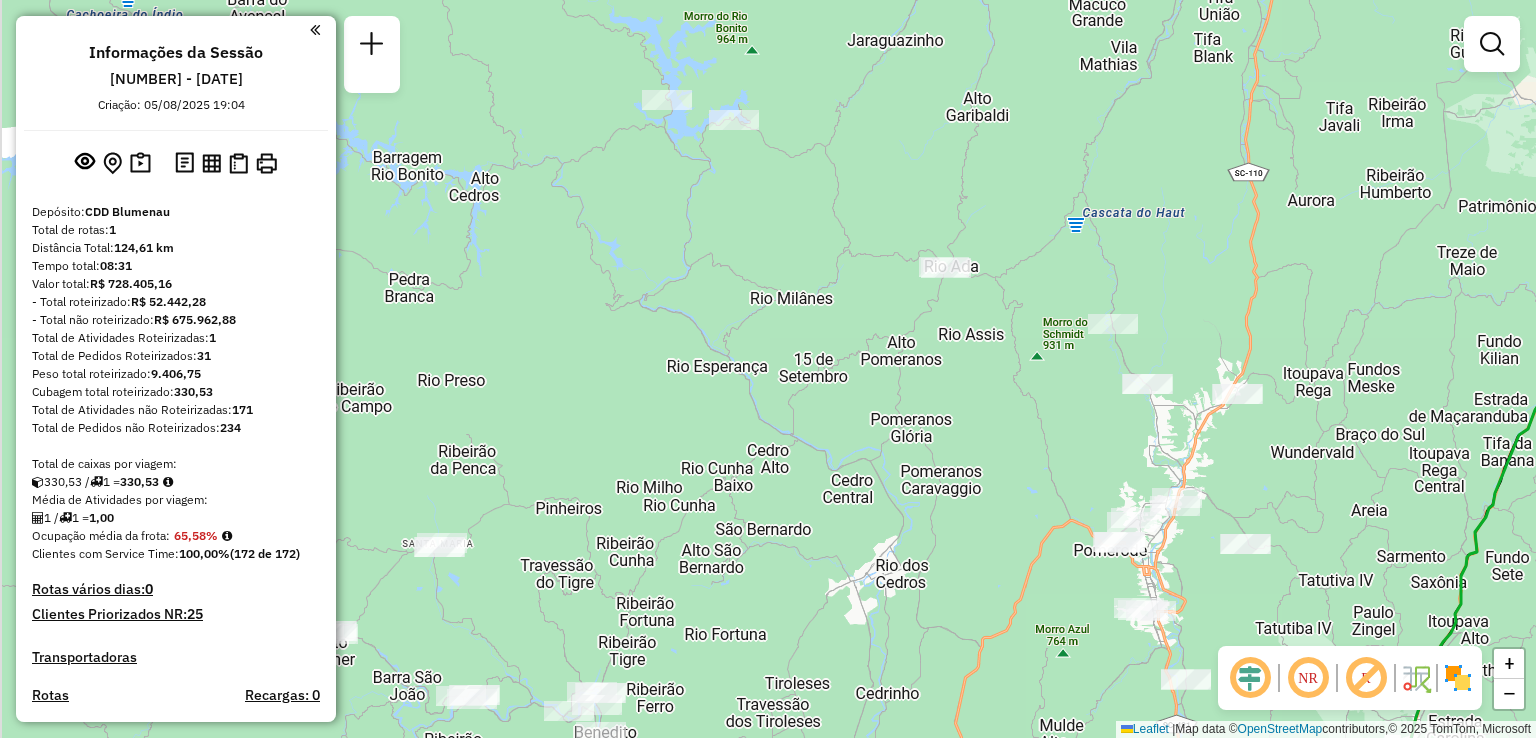 drag, startPoint x: 868, startPoint y: 401, endPoint x: 911, endPoint y: 417, distance: 45.88028 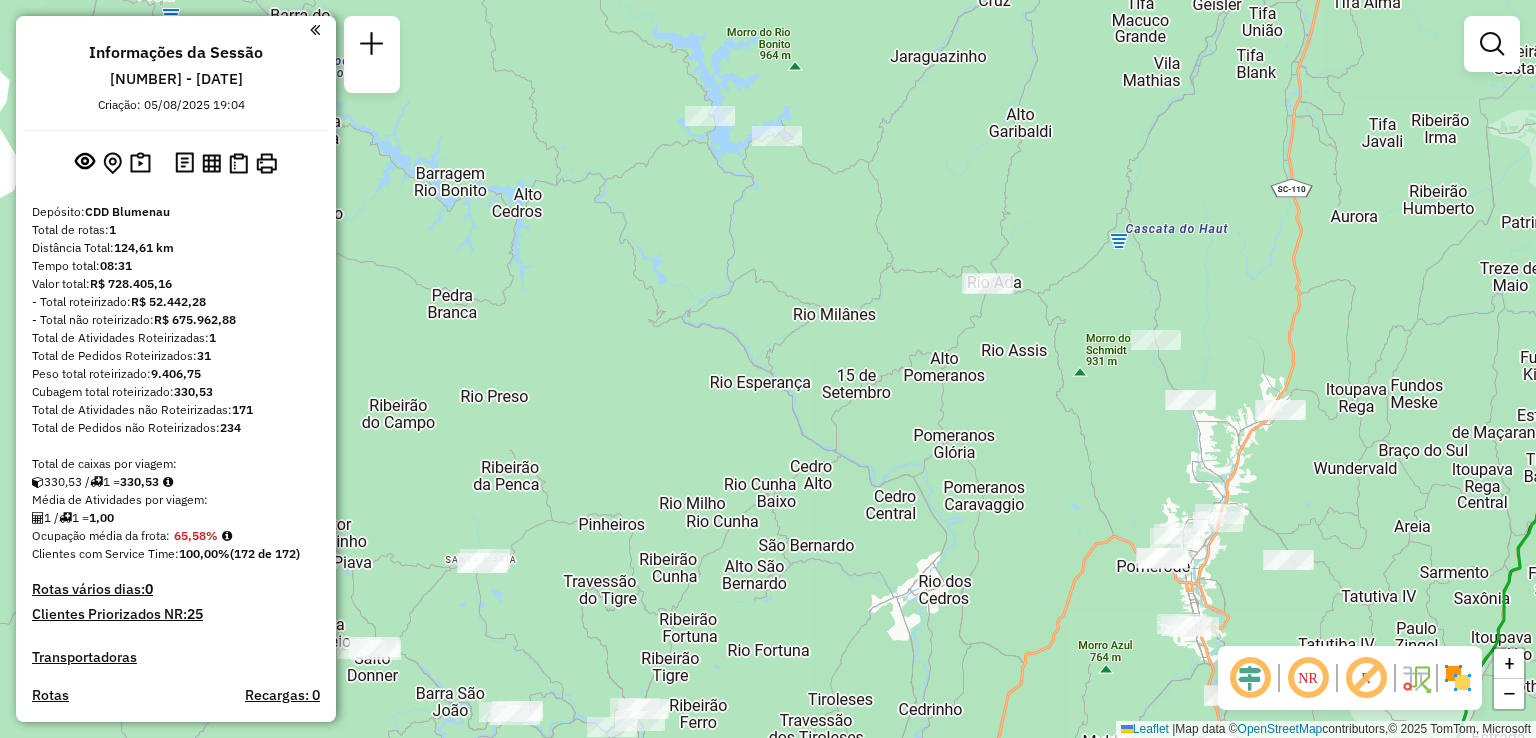 drag, startPoint x: 911, startPoint y: 385, endPoint x: 963, endPoint y: 360, distance: 57.697487 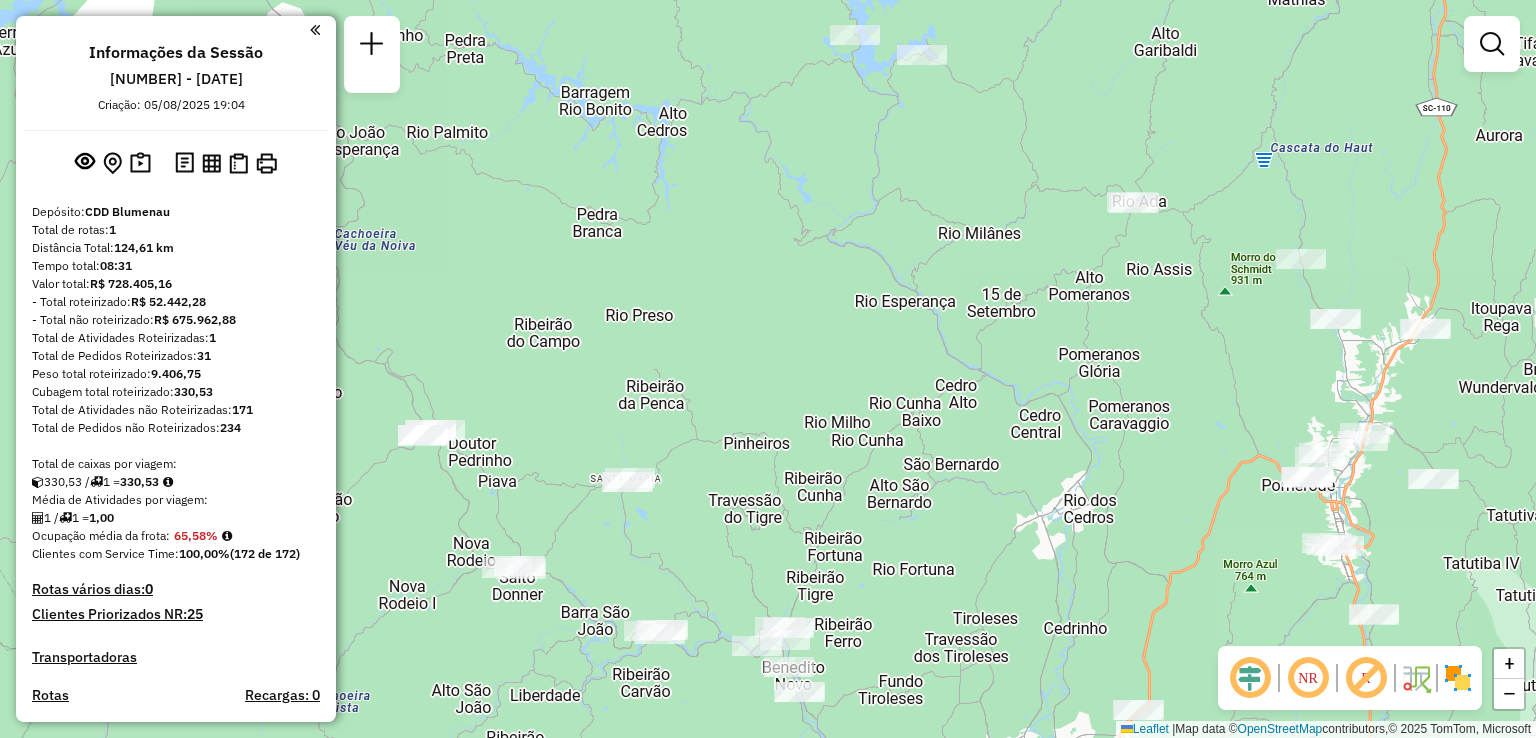 drag, startPoint x: 932, startPoint y: 405, endPoint x: 909, endPoint y: 305, distance: 102.610916 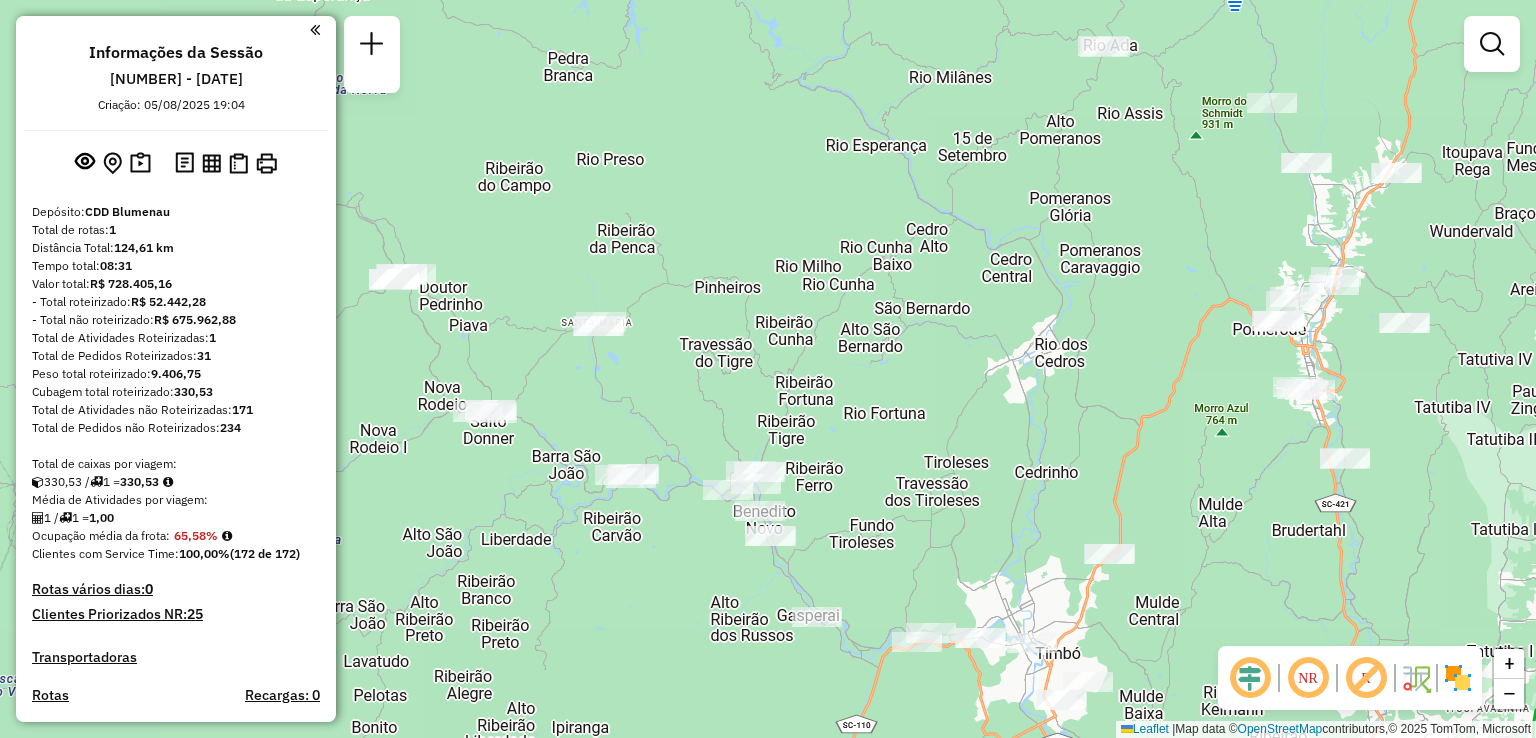 drag, startPoint x: 888, startPoint y: 365, endPoint x: 881, endPoint y: 321, distance: 44.553337 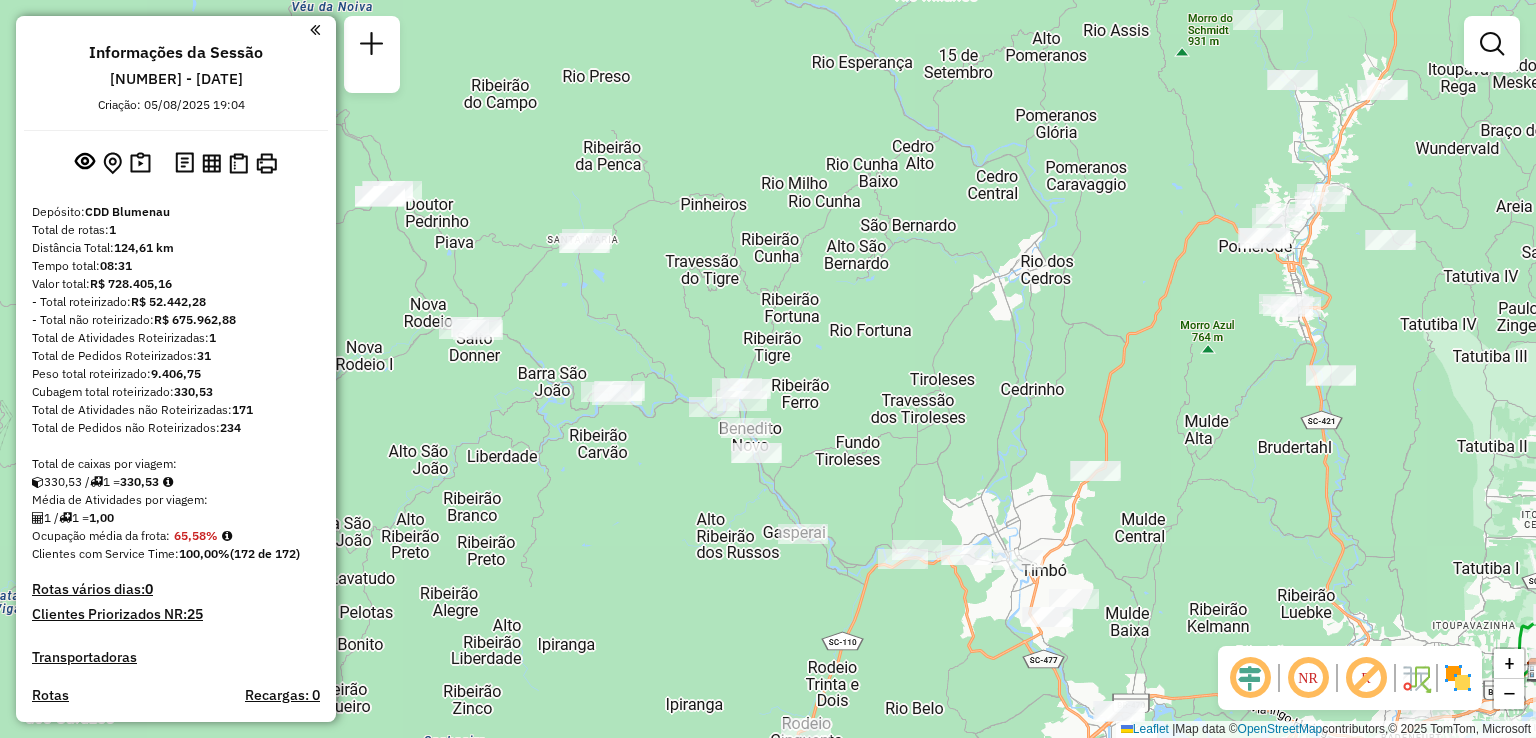 drag, startPoint x: 875, startPoint y: 347, endPoint x: 931, endPoint y: 328, distance: 59.135437 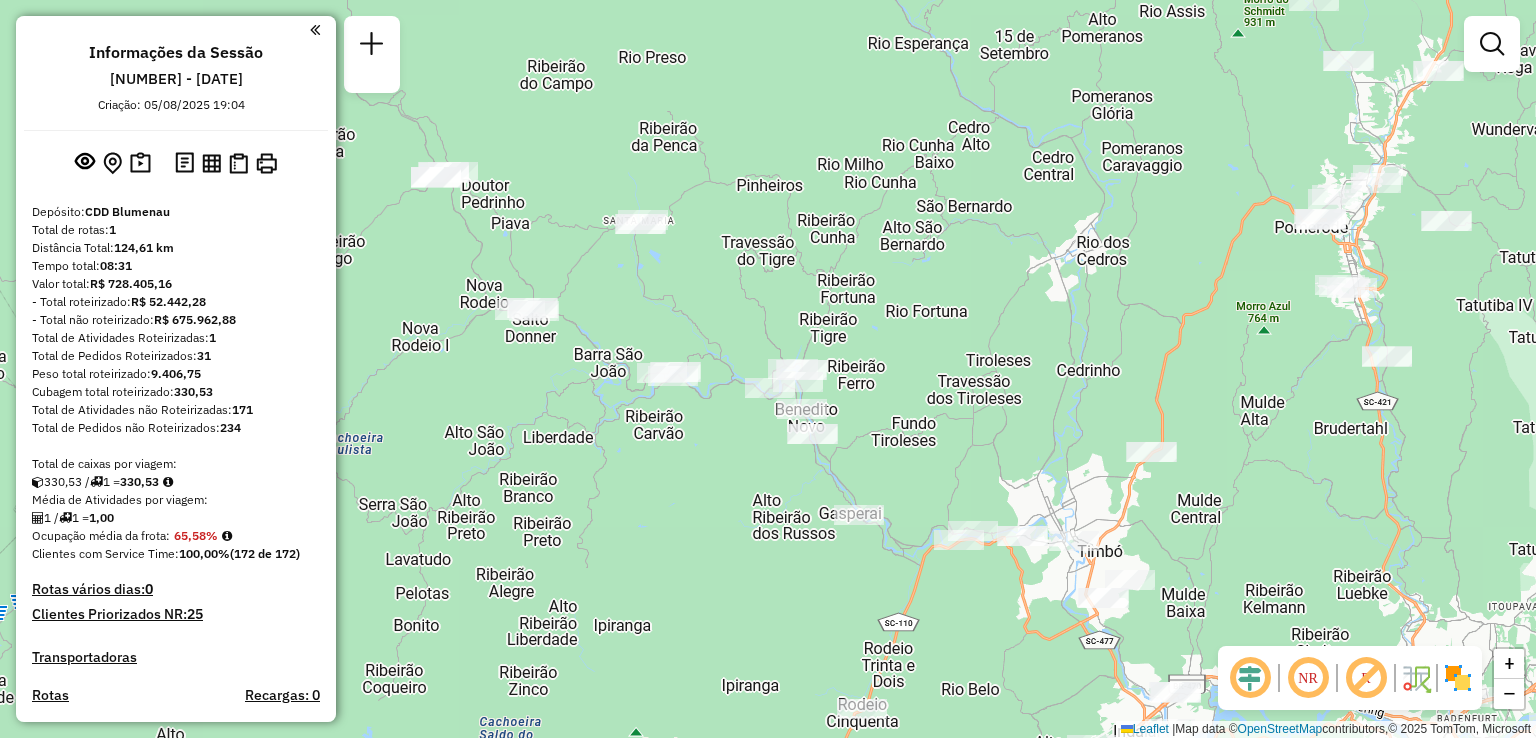 drag, startPoint x: 810, startPoint y: 322, endPoint x: 868, endPoint y: 329, distance: 58.420887 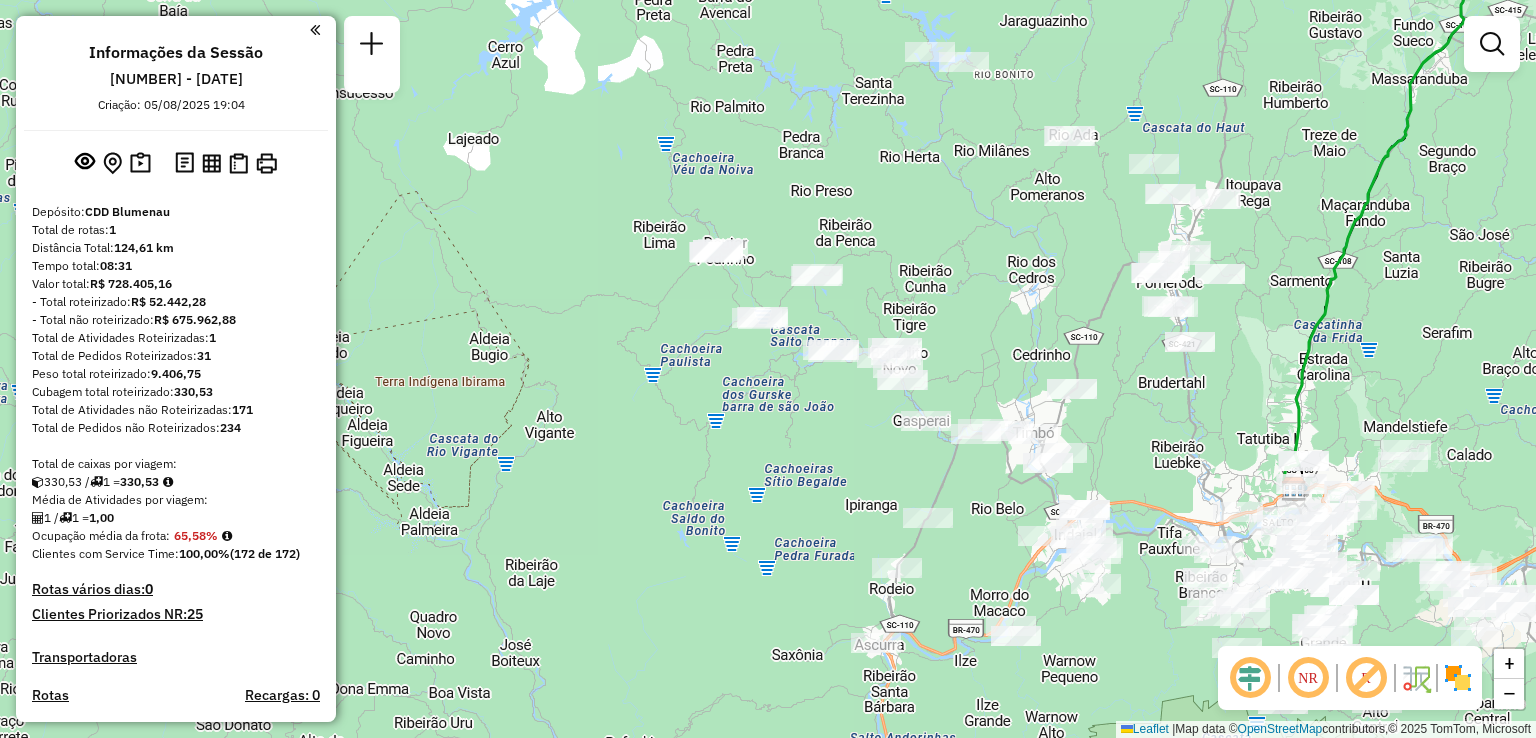 drag, startPoint x: 935, startPoint y: 300, endPoint x: 896, endPoint y: 255, distance: 59.548298 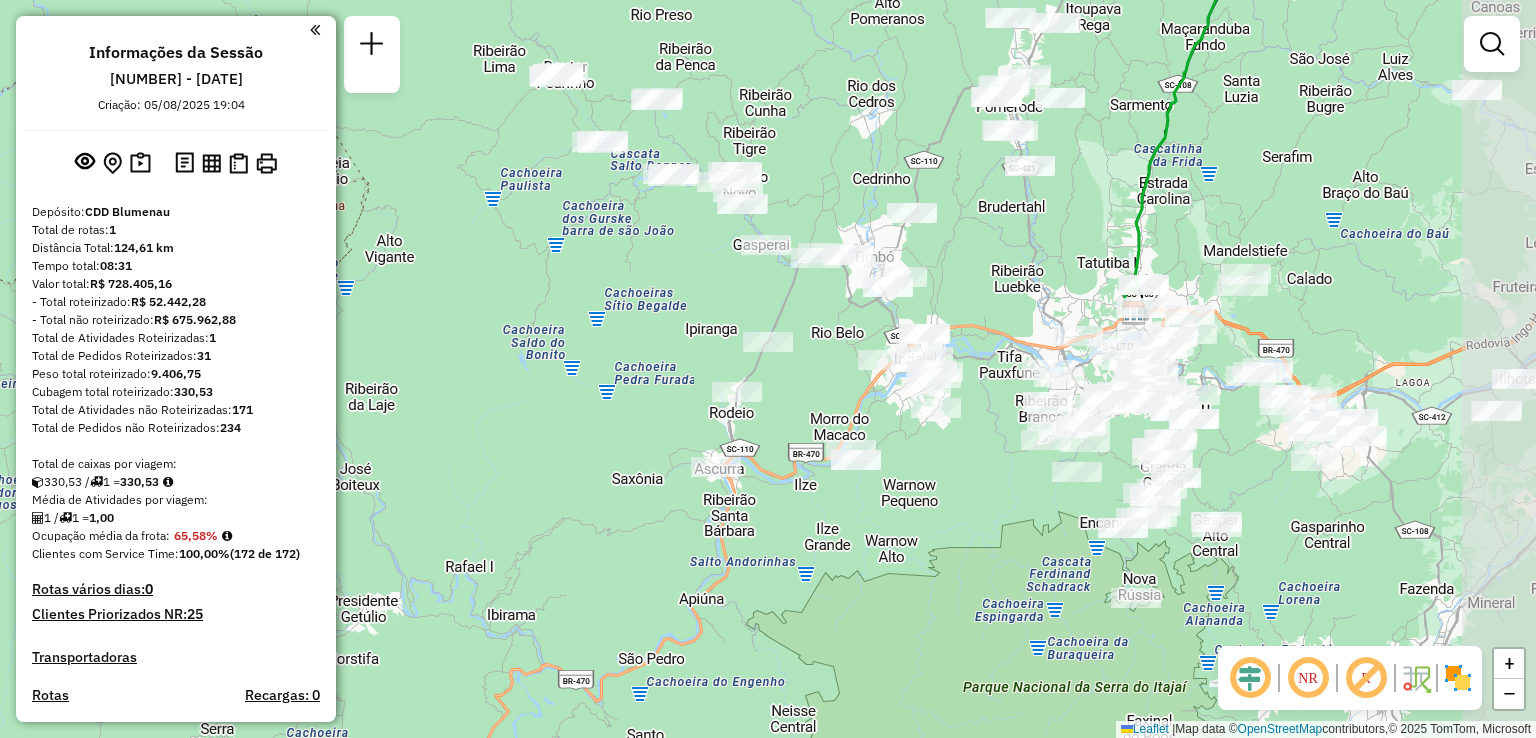 drag, startPoint x: 822, startPoint y: 390, endPoint x: 761, endPoint y: 357, distance: 69.354164 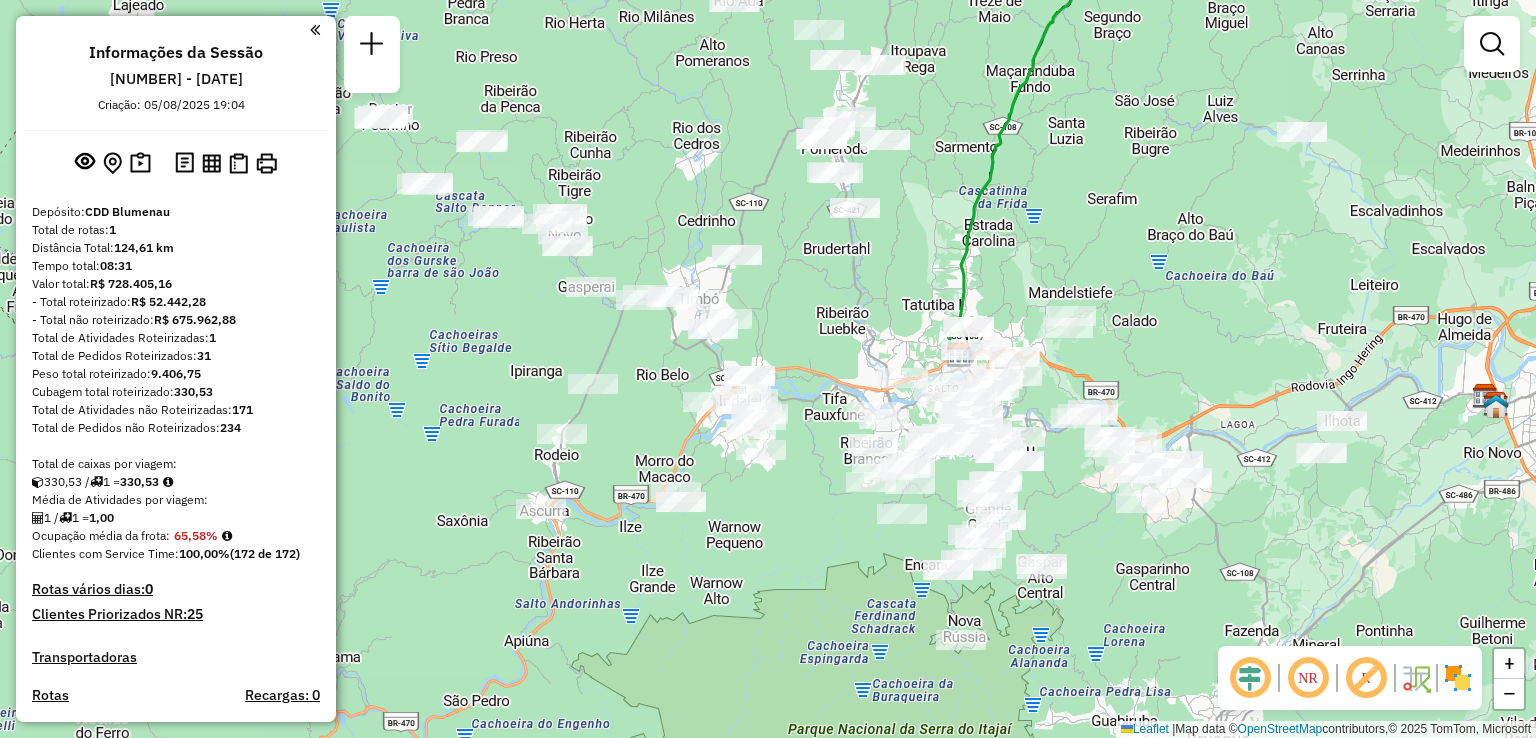 drag, startPoint x: 911, startPoint y: 386, endPoint x: 715, endPoint y: 458, distance: 208.80614 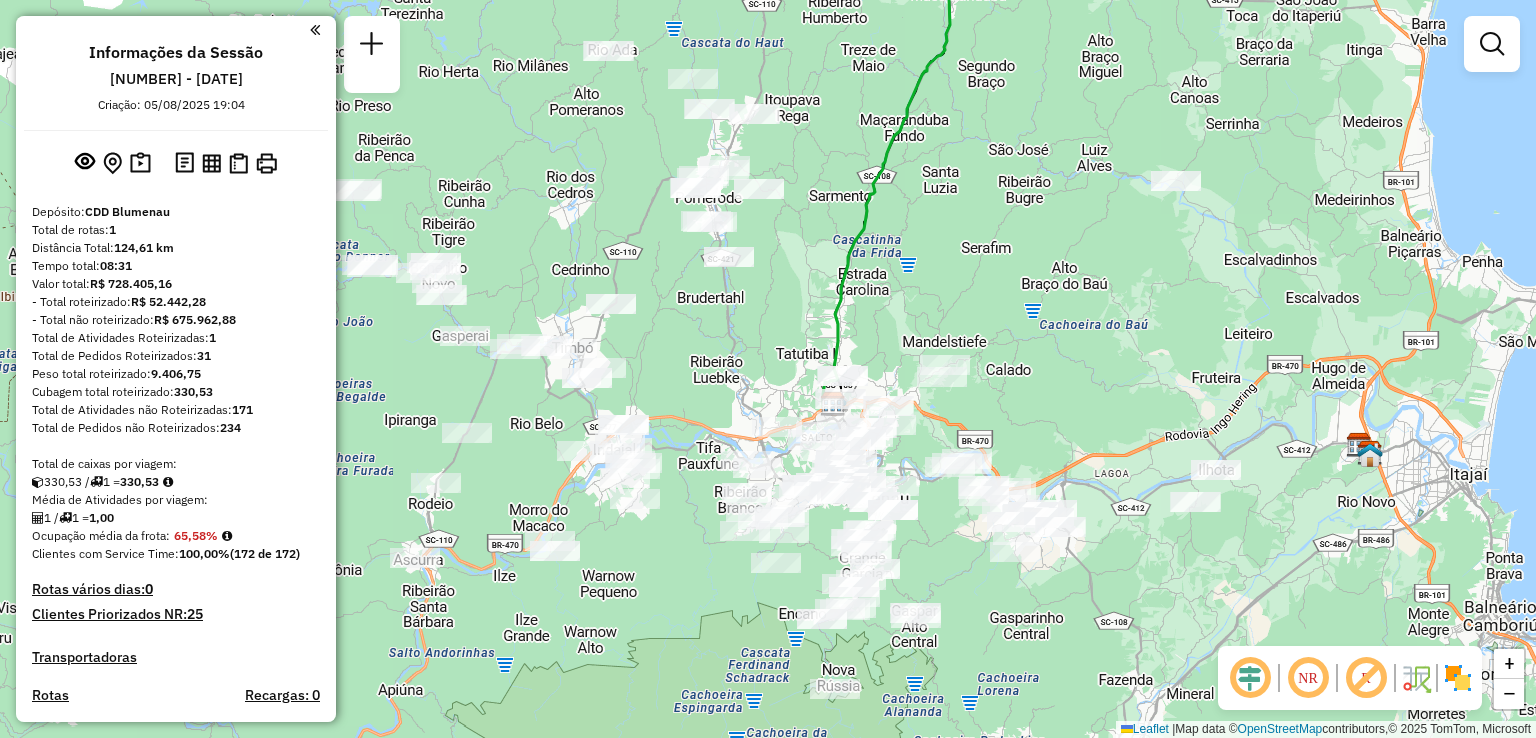 drag, startPoint x: 1112, startPoint y: 324, endPoint x: 1088, endPoint y: 301, distance: 33.24154 